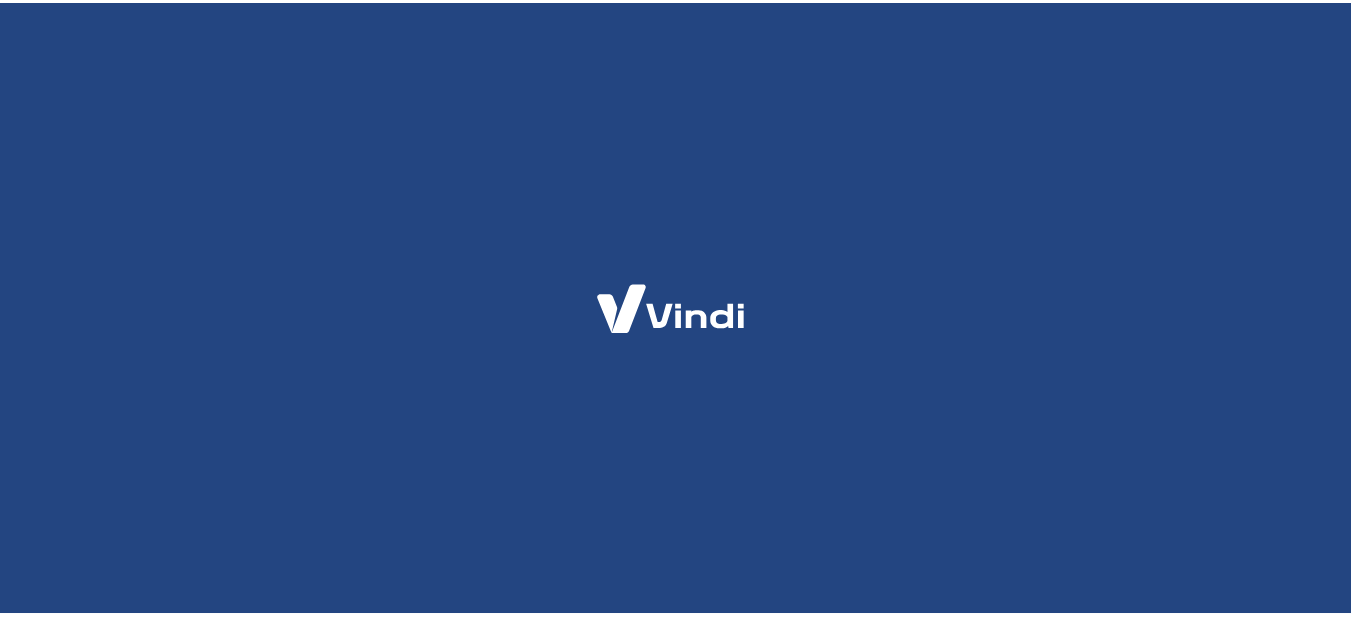 scroll, scrollTop: 0, scrollLeft: 0, axis: both 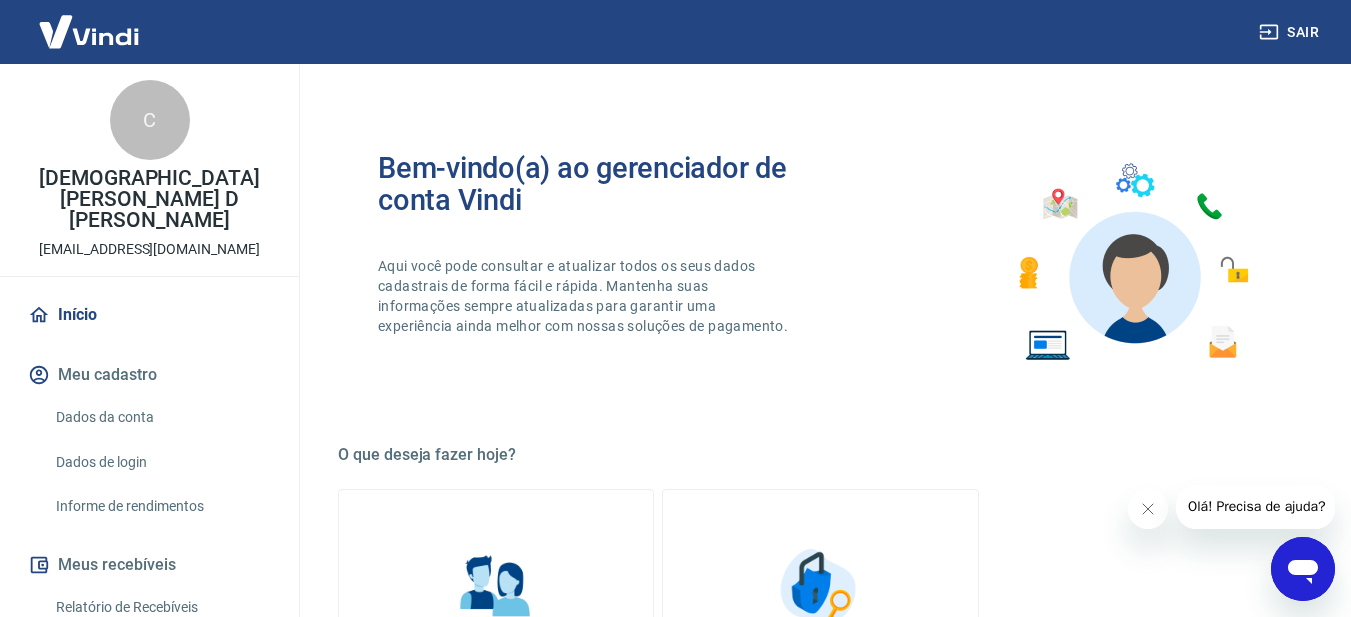 click on "Dados da conta" at bounding box center (161, 417) 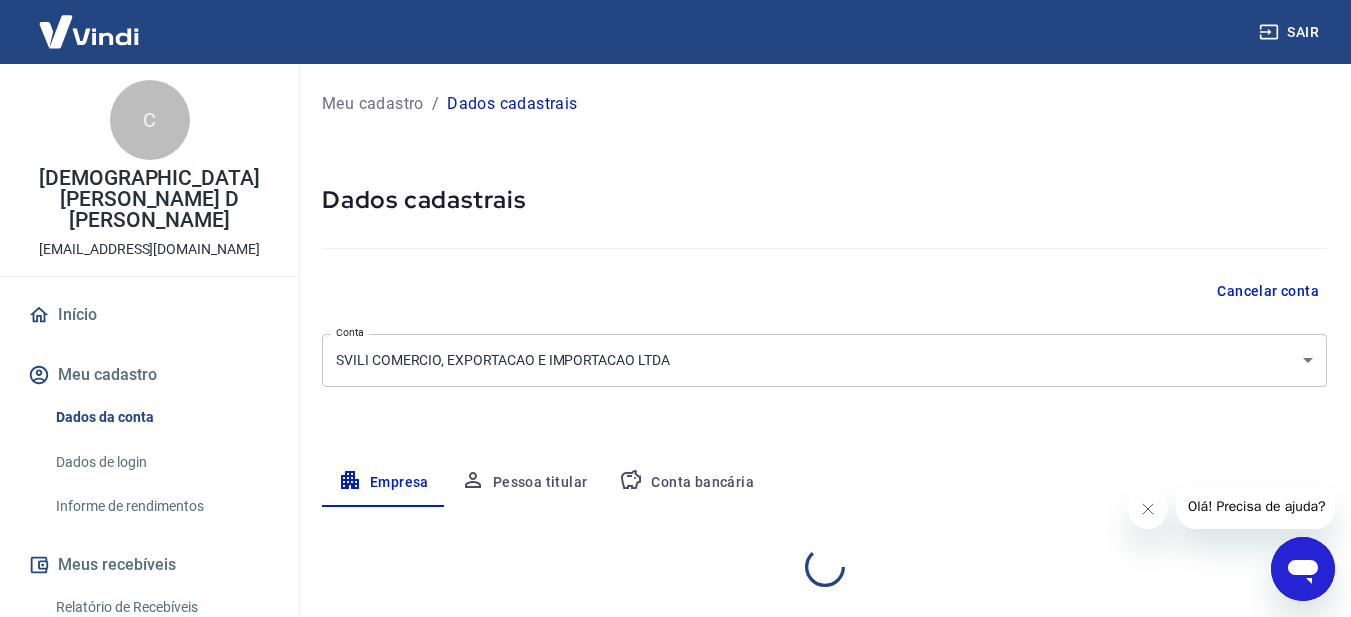 select on "RJ" 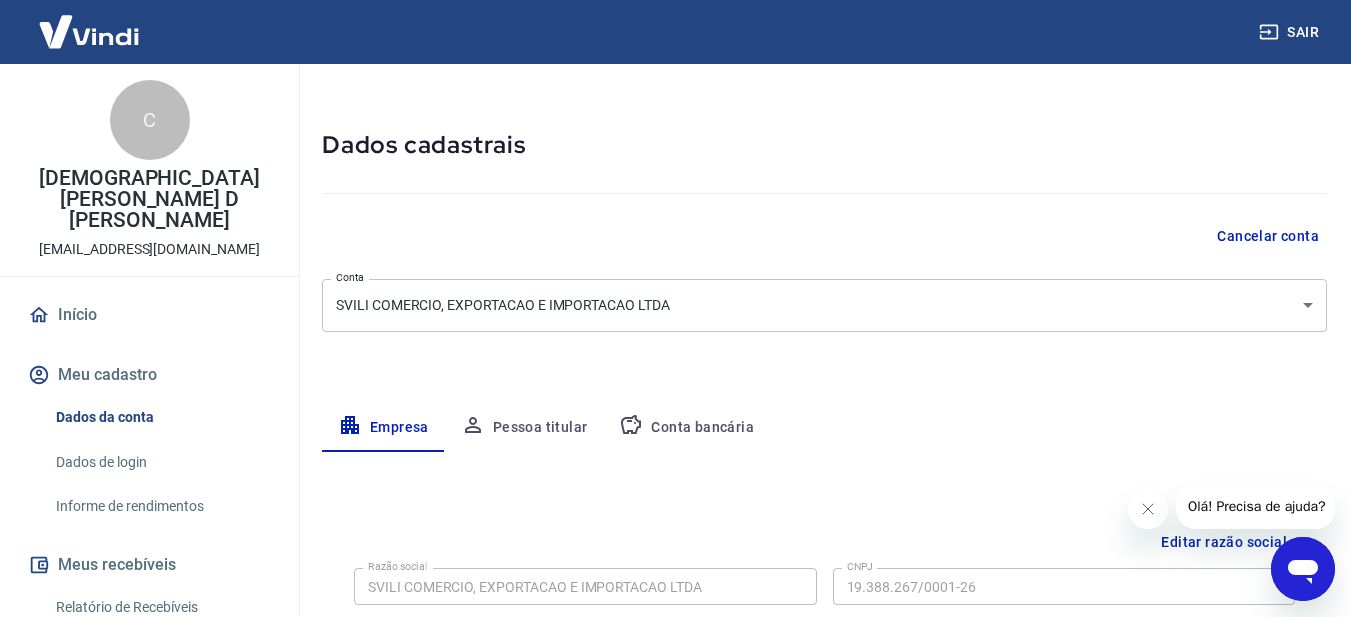 scroll, scrollTop: 100, scrollLeft: 0, axis: vertical 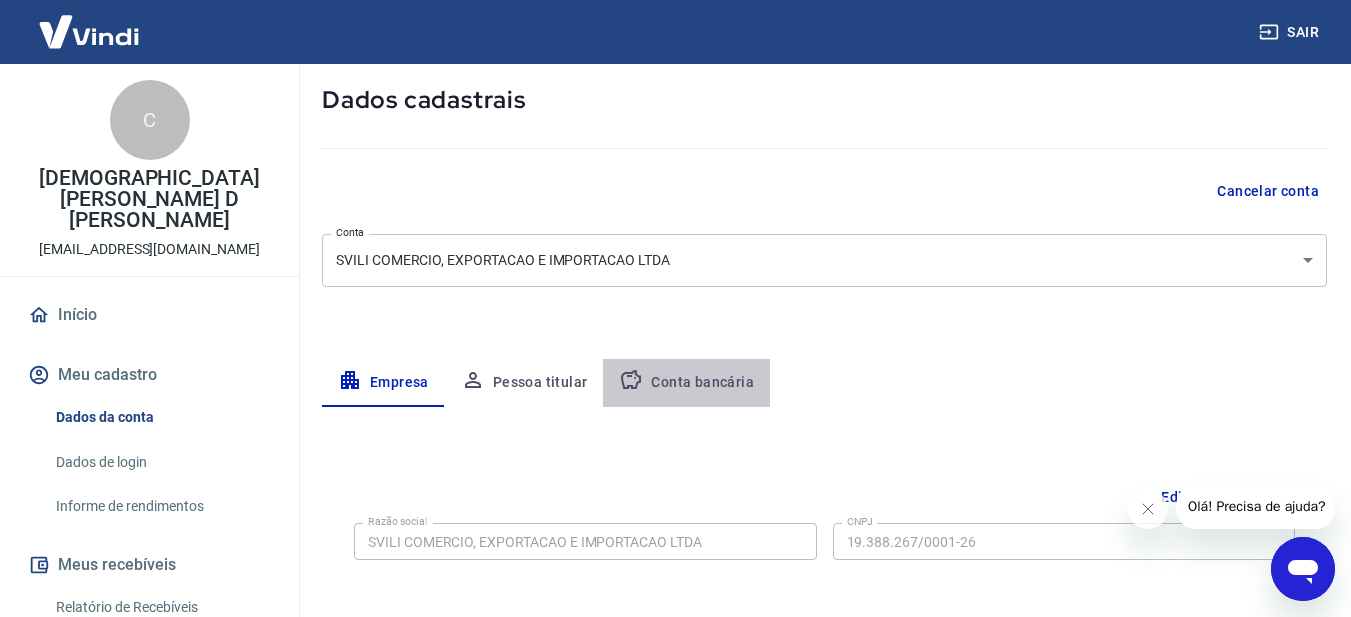 click on "Conta bancária" at bounding box center (686, 383) 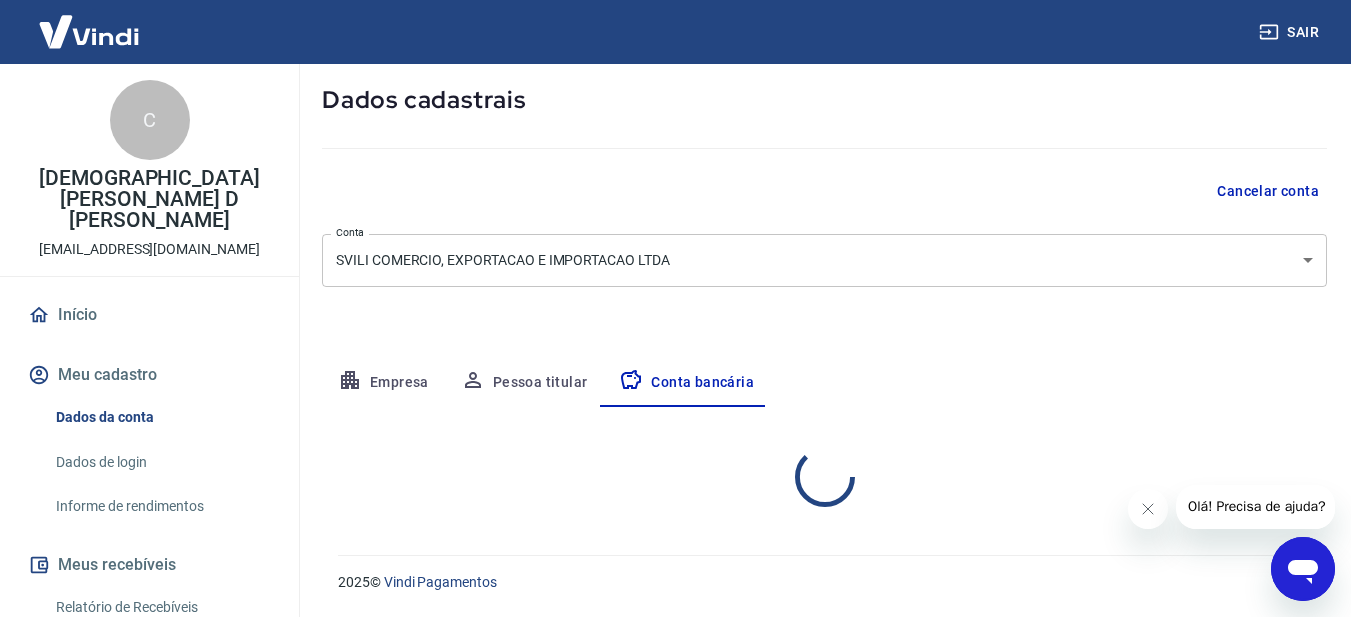 select on "1" 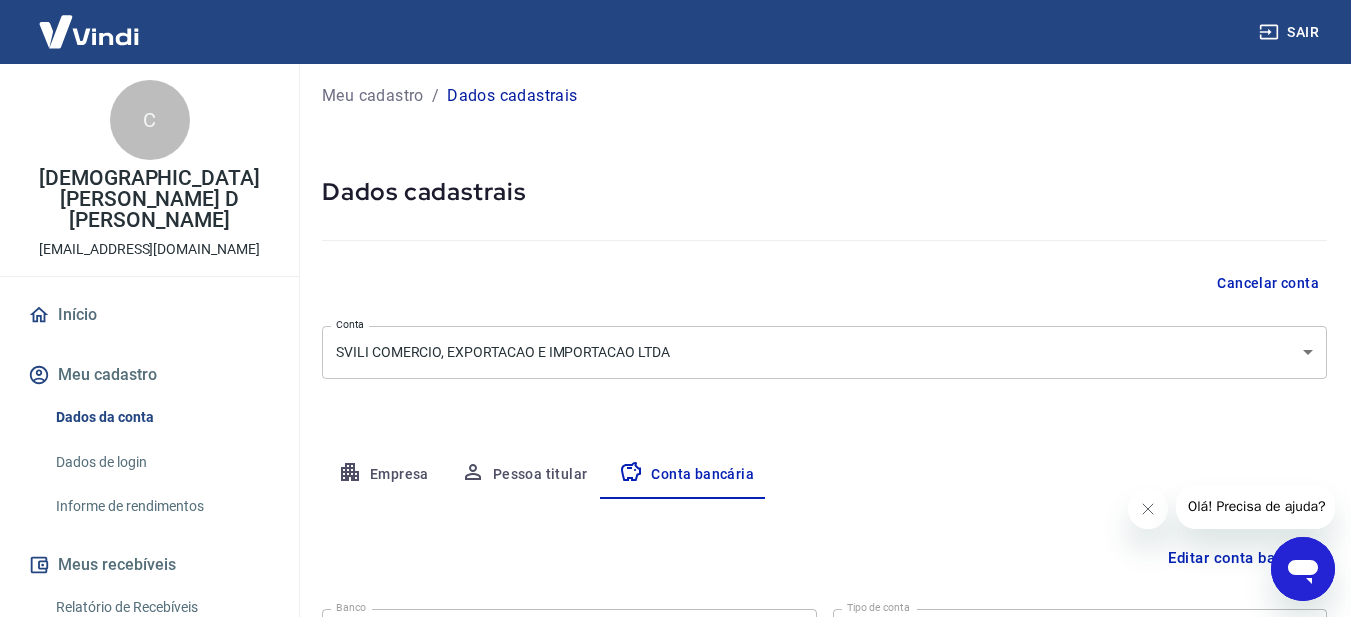 scroll, scrollTop: 0, scrollLeft: 0, axis: both 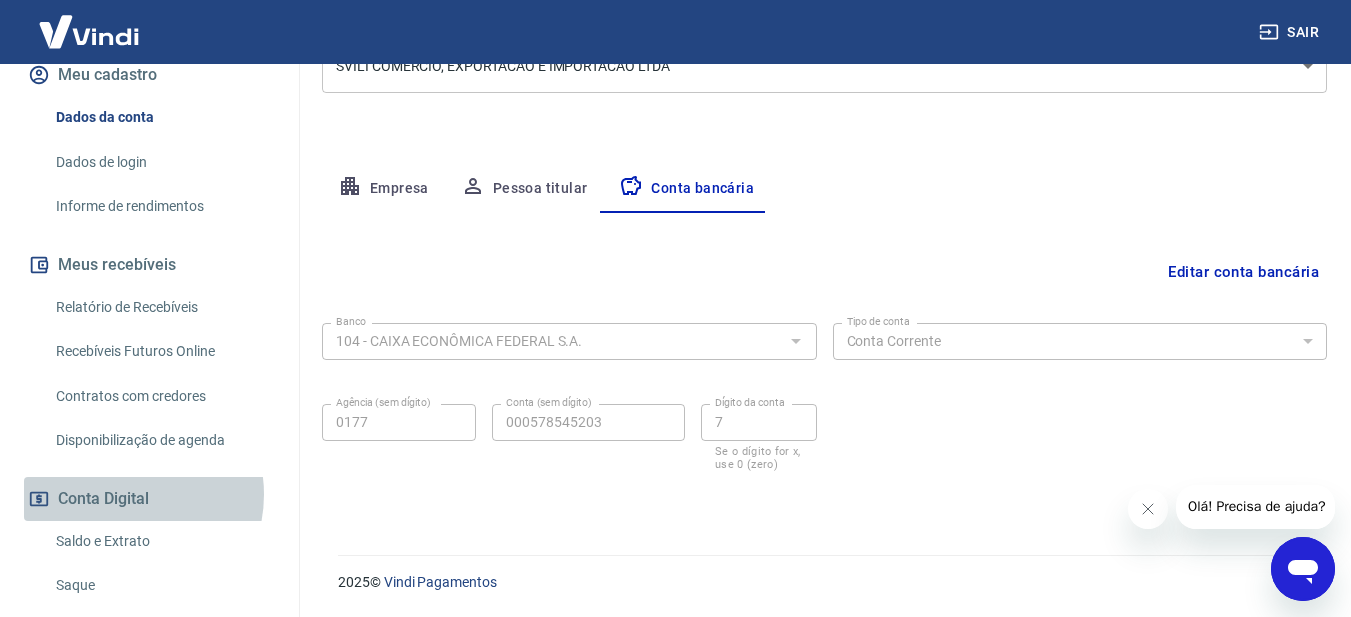 click on "Conta Digital" at bounding box center [149, 499] 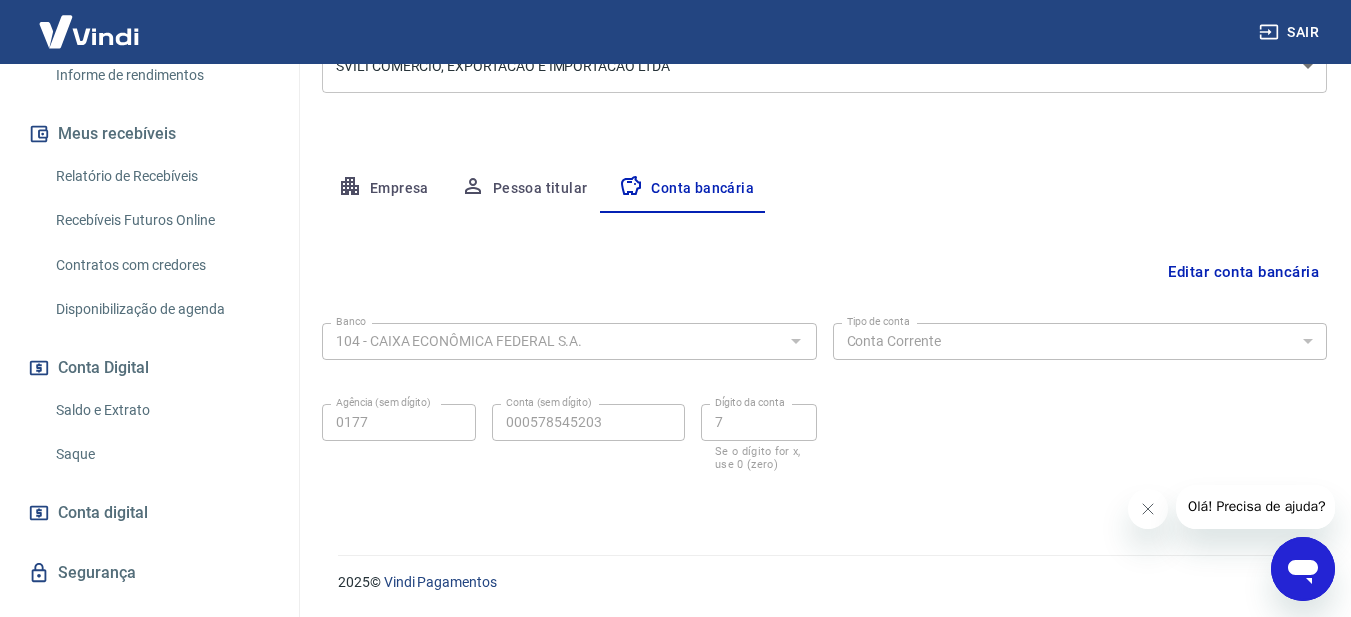 scroll, scrollTop: 448, scrollLeft: 0, axis: vertical 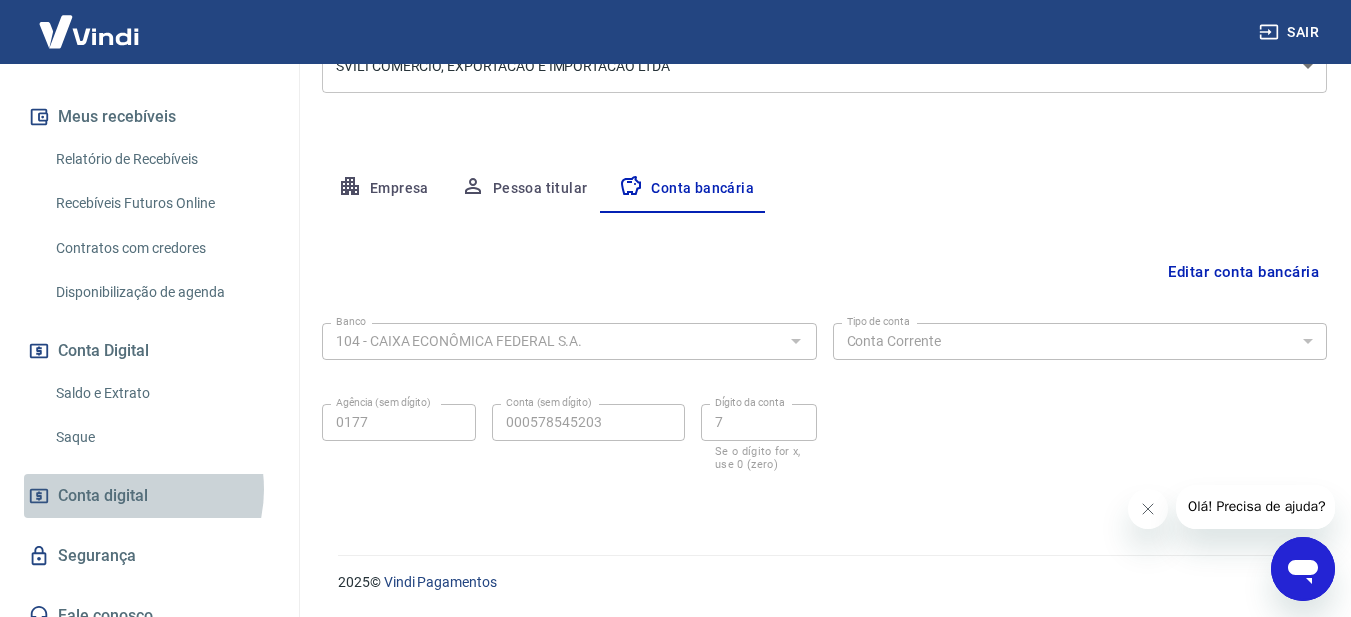 click on "Conta digital" at bounding box center [103, 496] 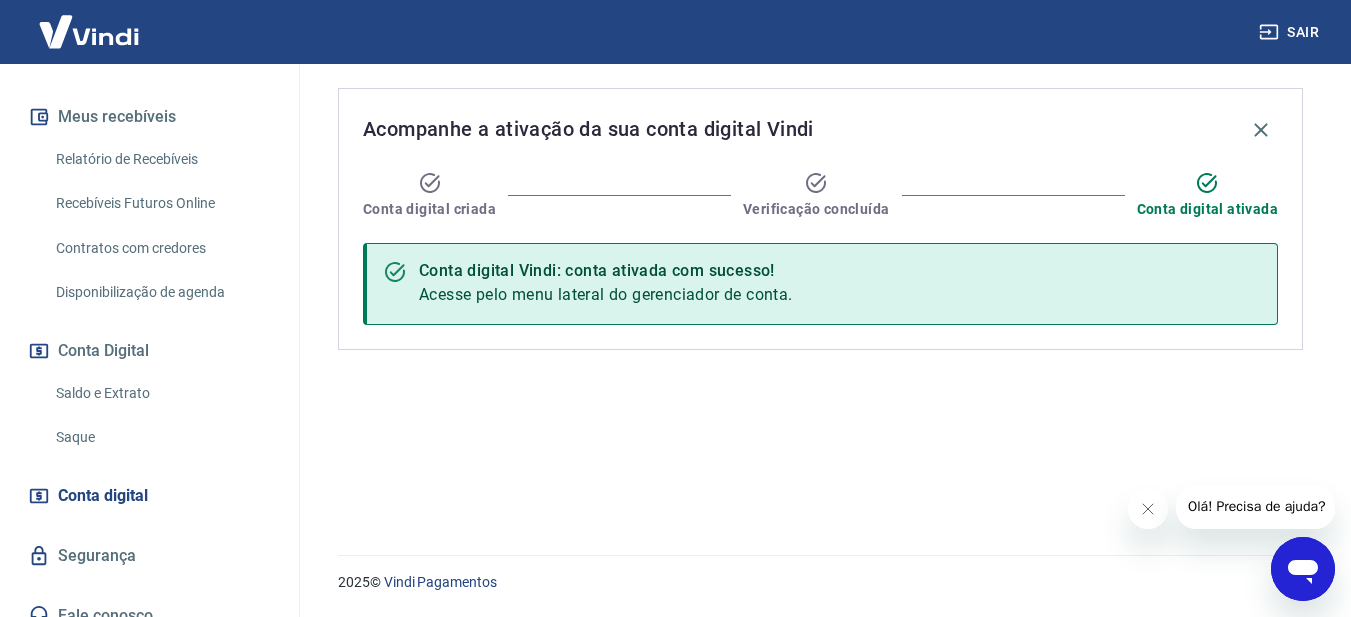 scroll, scrollTop: 0, scrollLeft: 0, axis: both 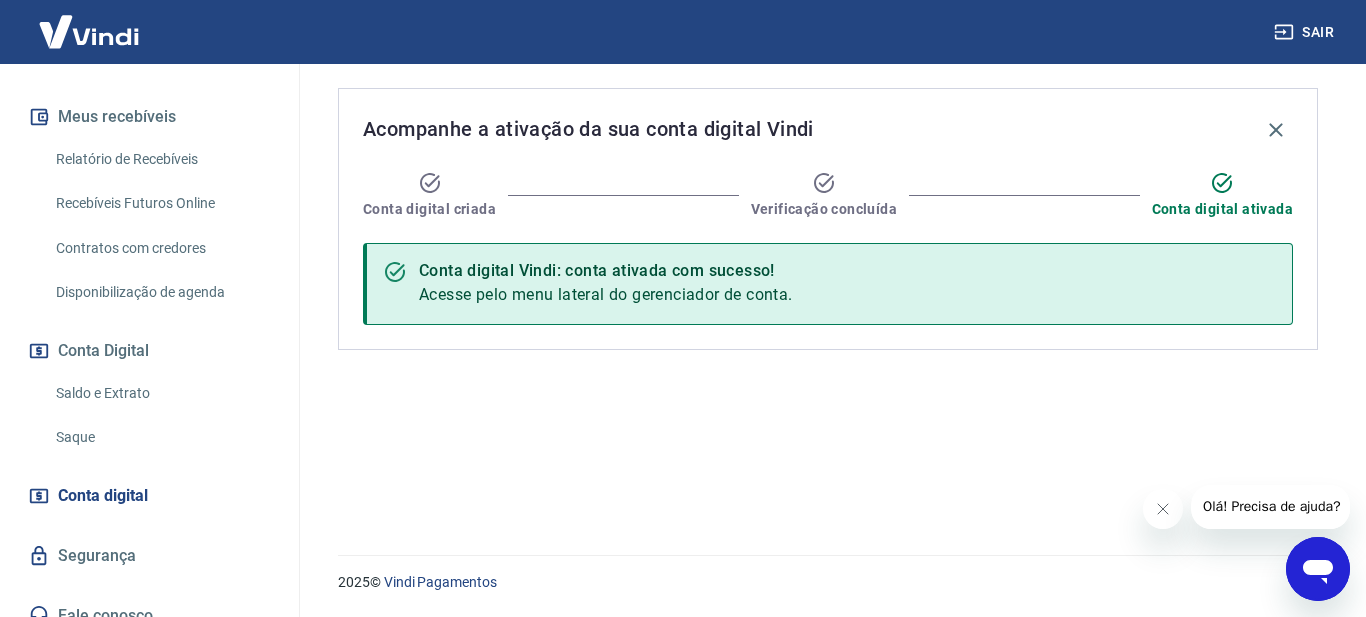 click on "Segurança" at bounding box center (149, 556) 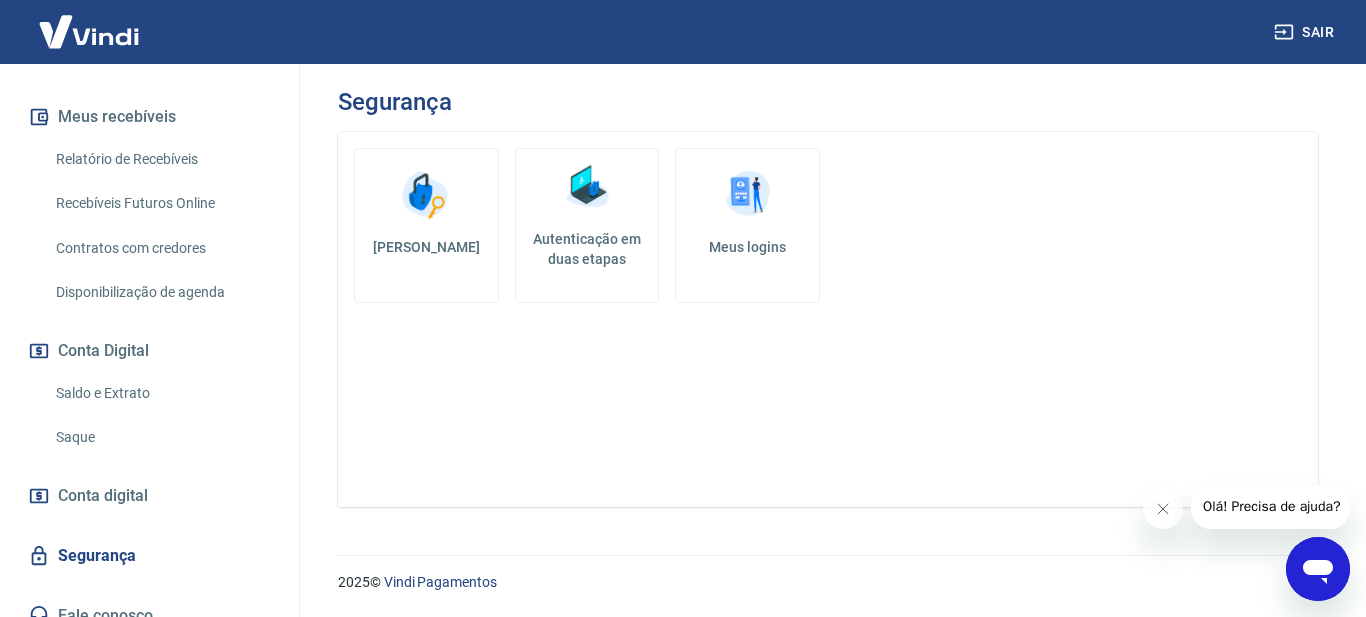 click on "Meus logins" at bounding box center (747, 247) 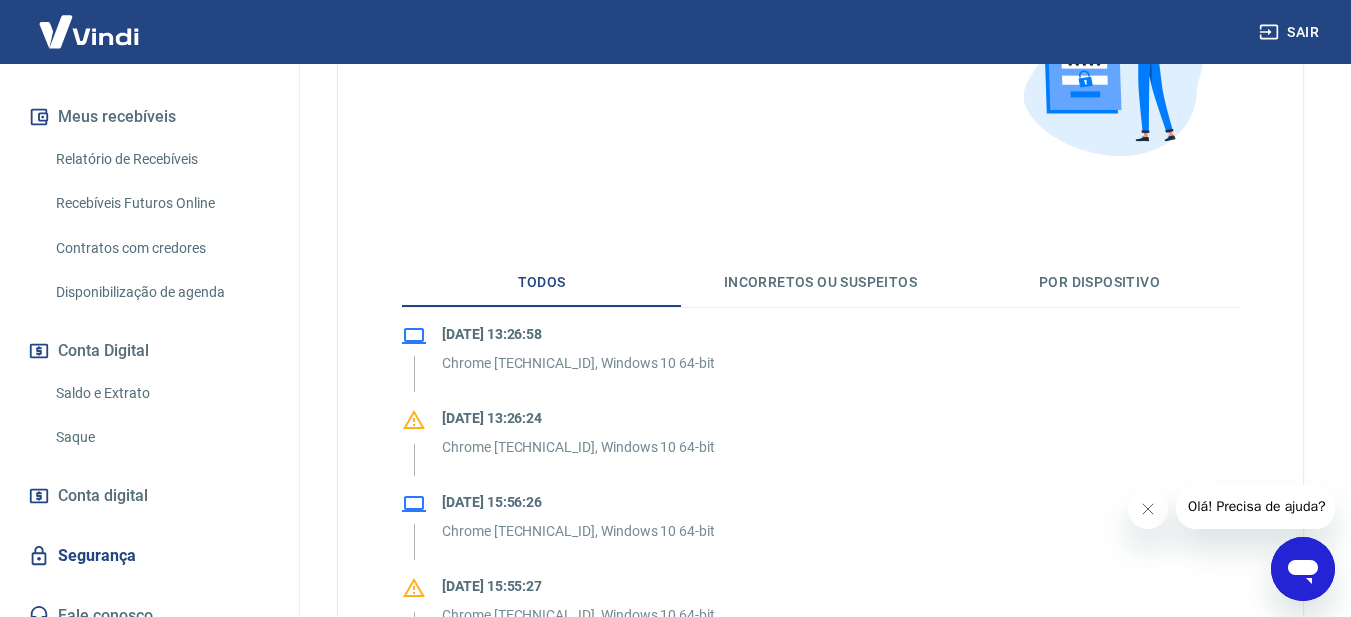 scroll, scrollTop: 300, scrollLeft: 0, axis: vertical 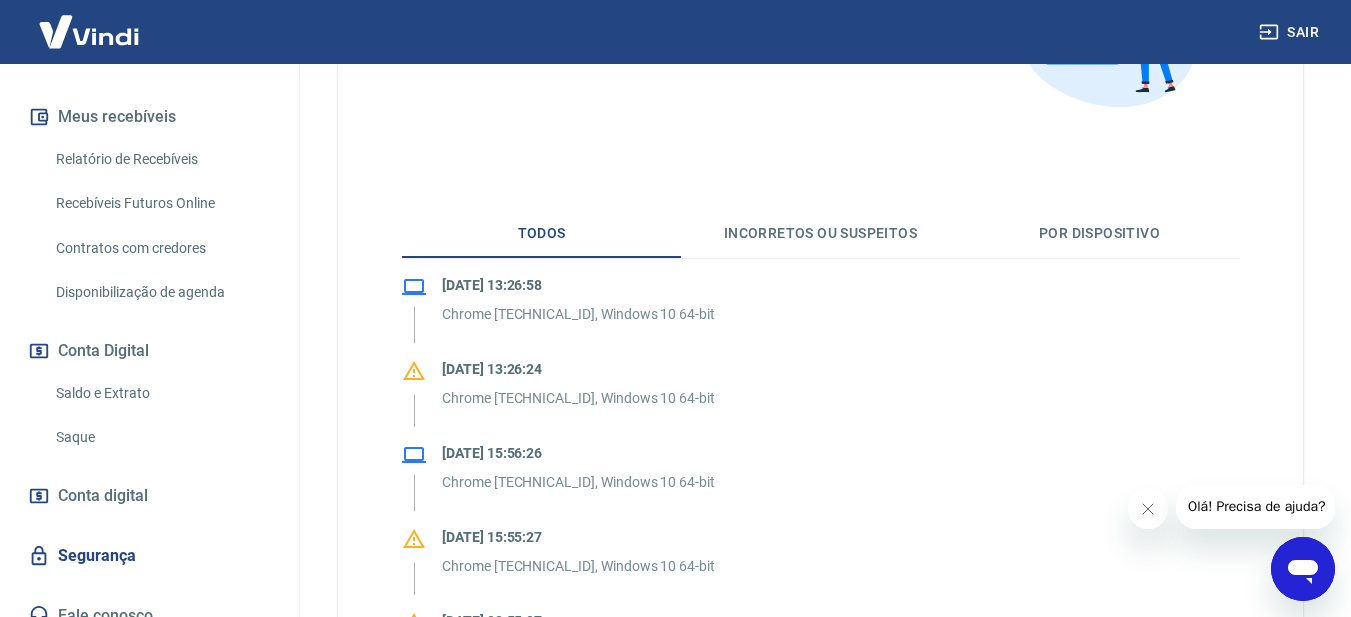 click on "Por dispositivo" at bounding box center [1099, 234] 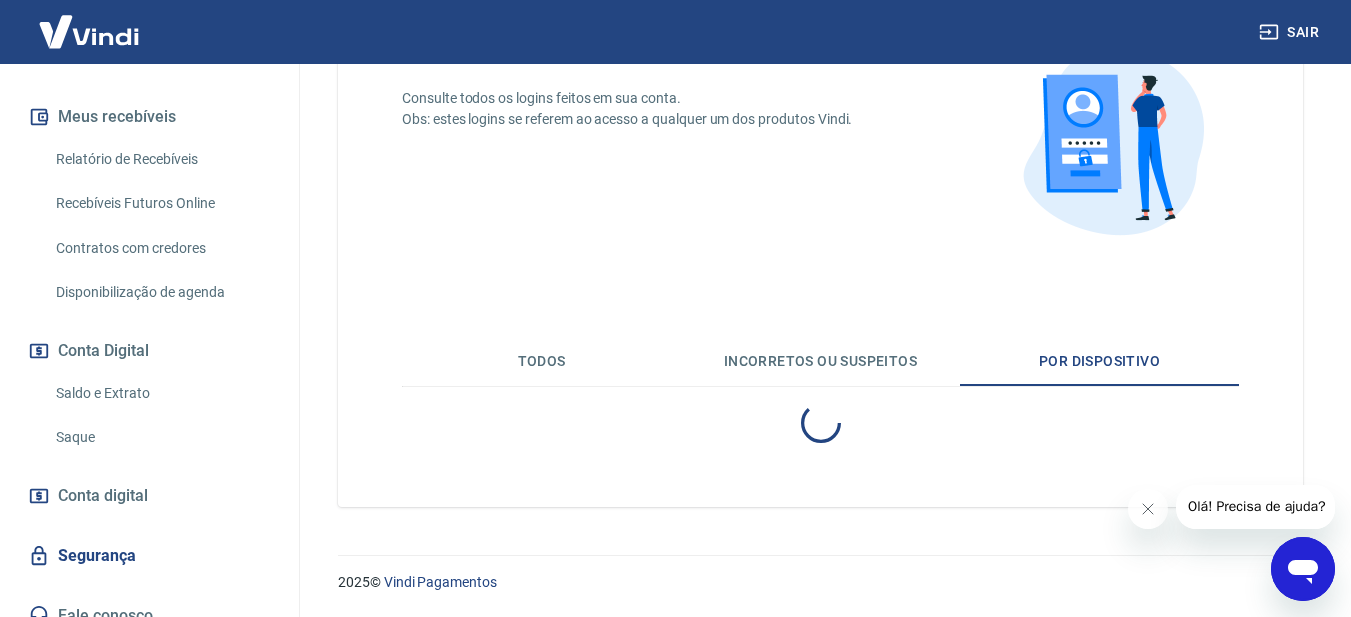scroll, scrollTop: 281, scrollLeft: 0, axis: vertical 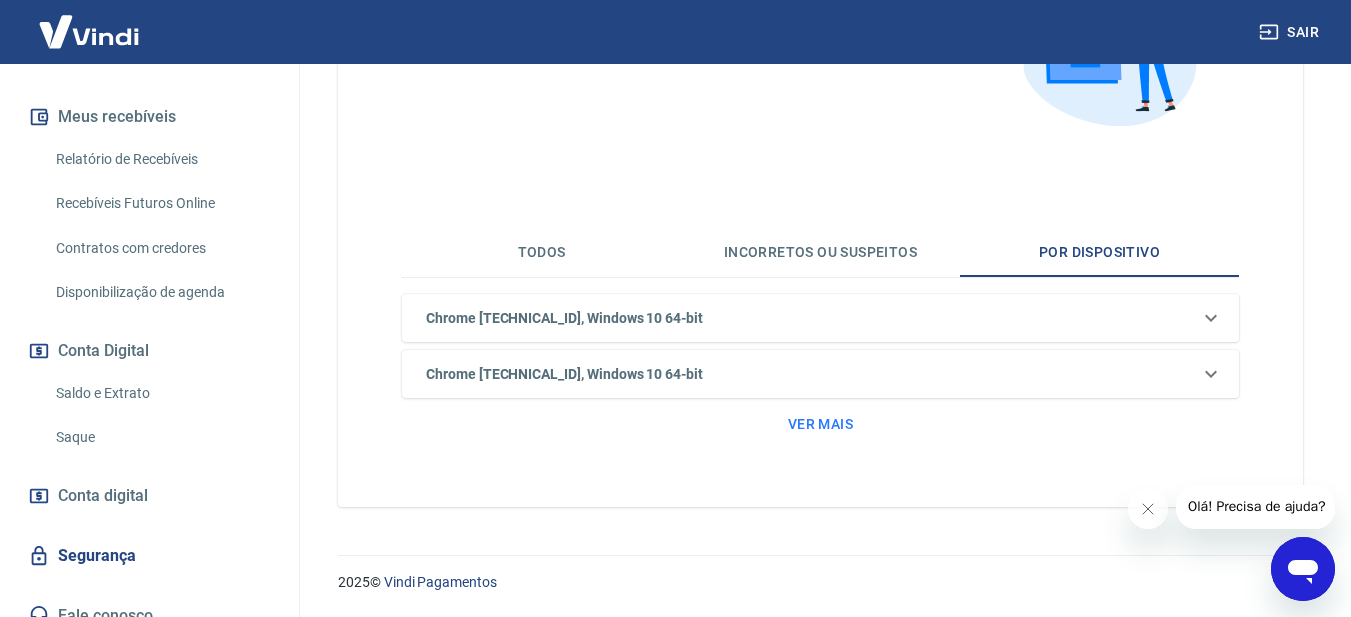 click on "Todos" at bounding box center [541, 253] 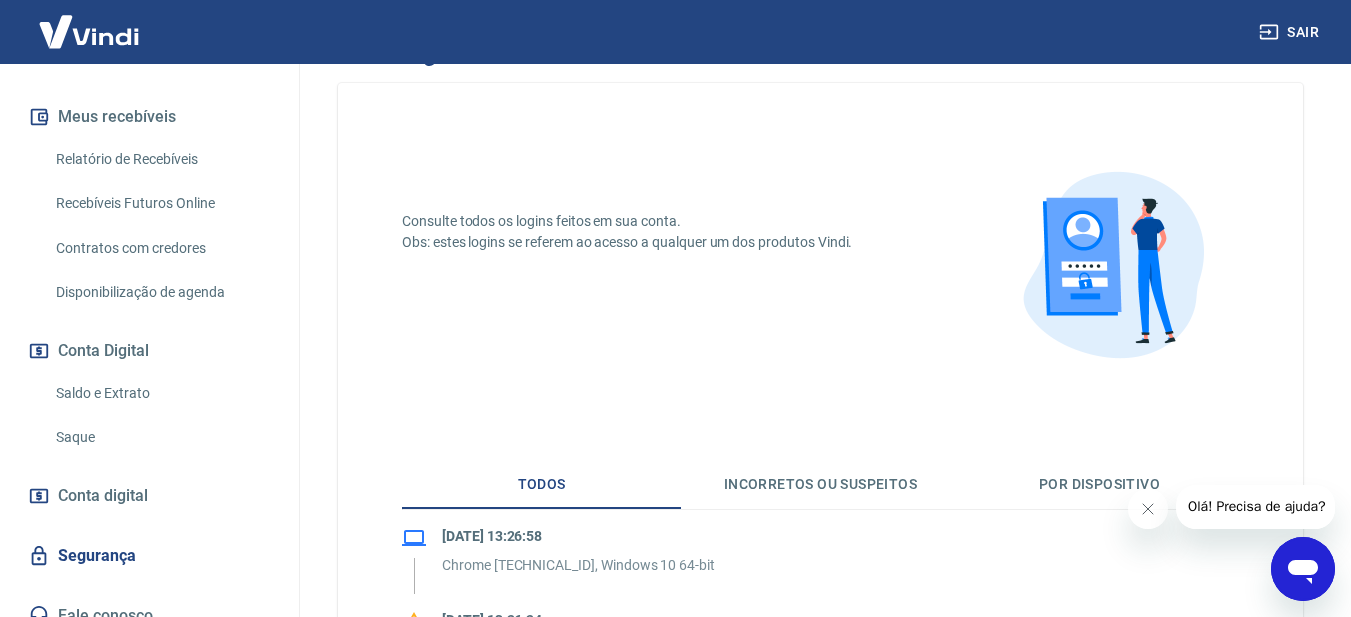 scroll, scrollTop: 0, scrollLeft: 0, axis: both 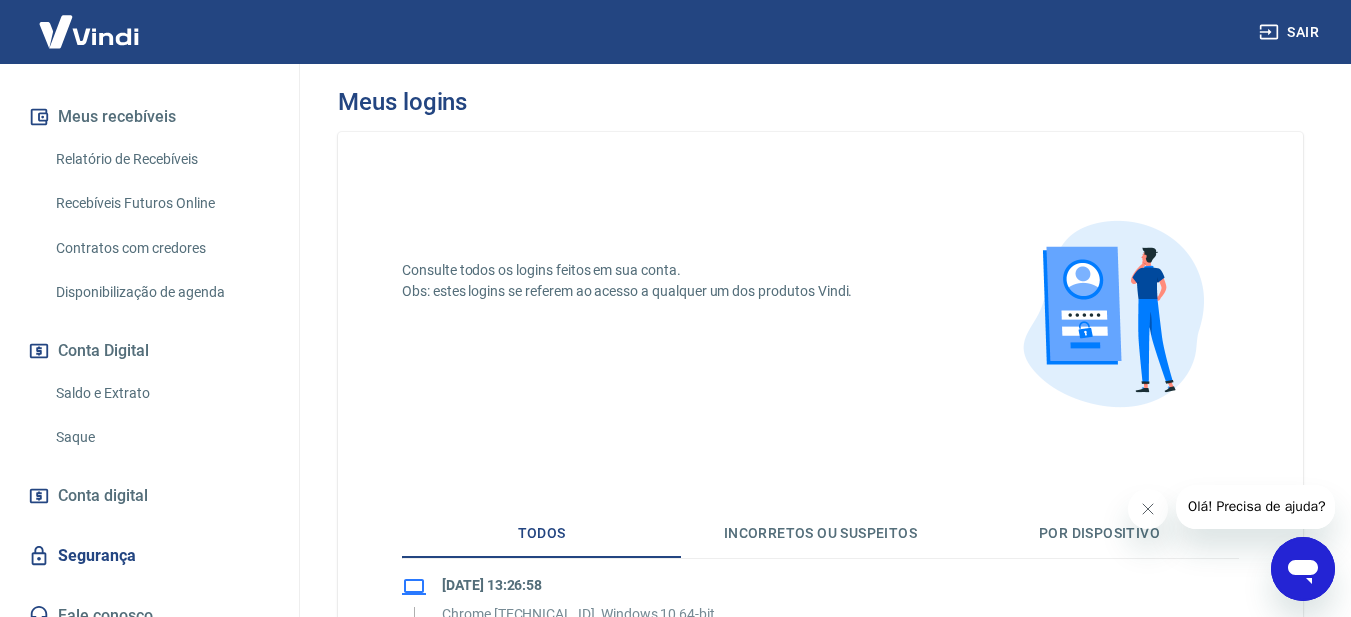 click 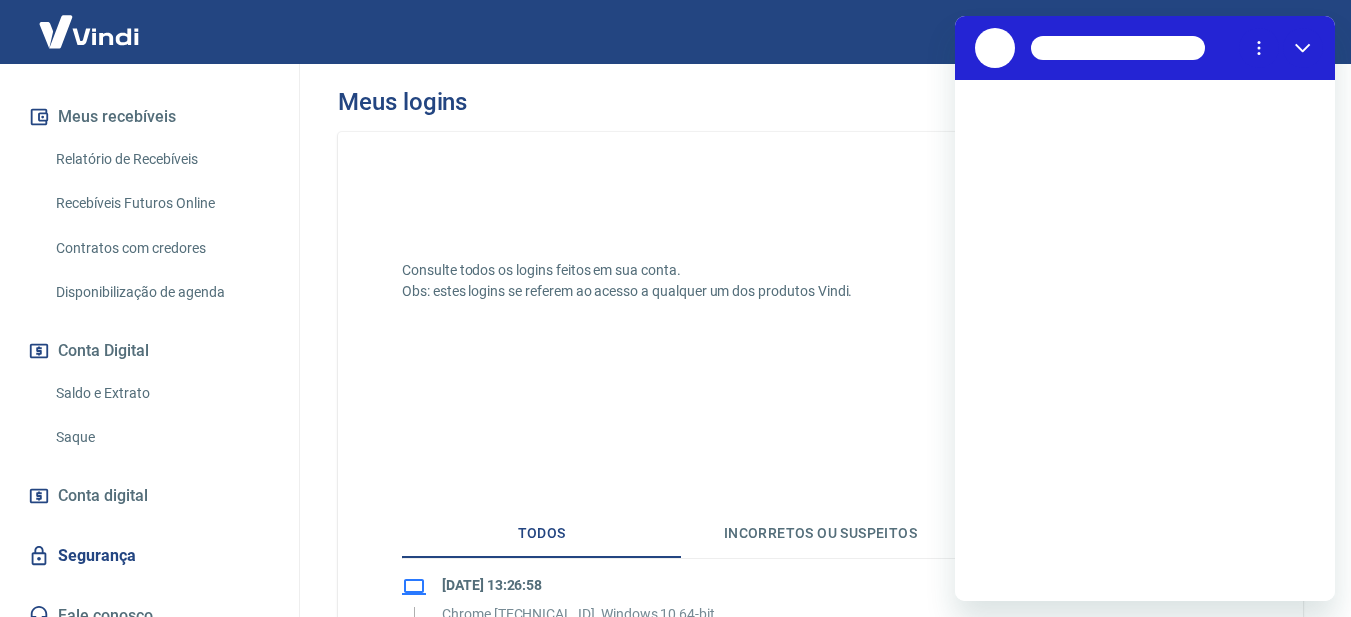 scroll, scrollTop: 0, scrollLeft: 0, axis: both 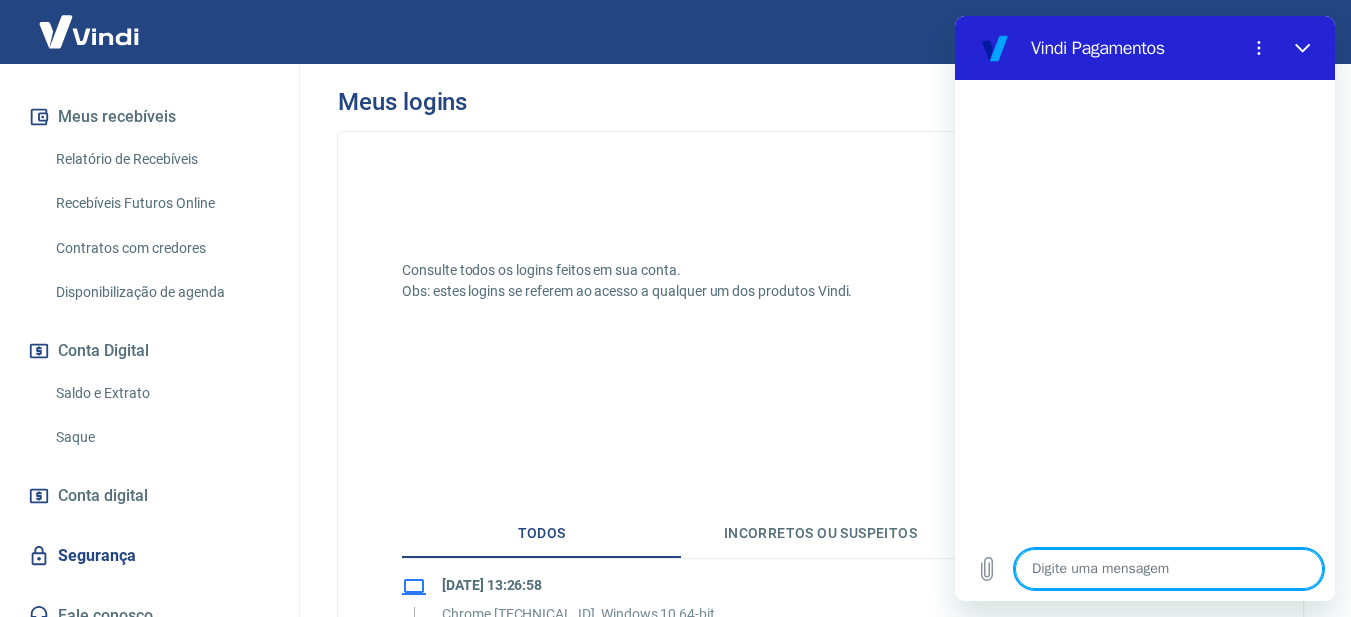 click at bounding box center [1169, 569] 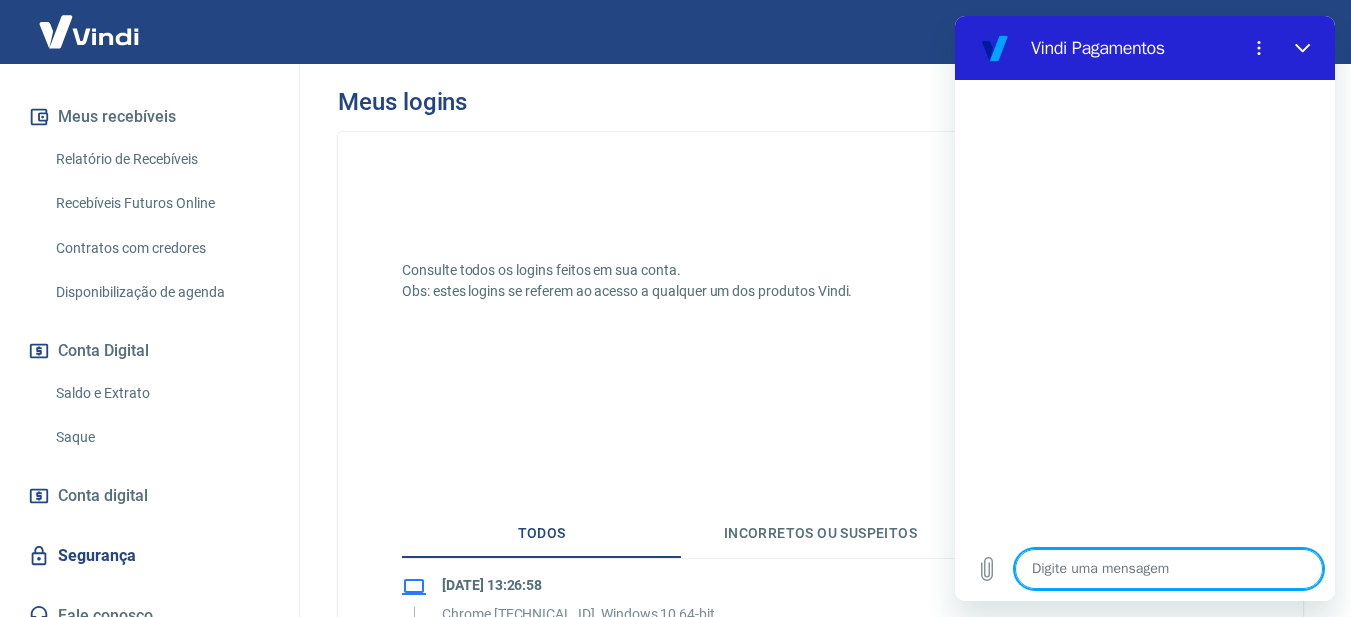 type on "q" 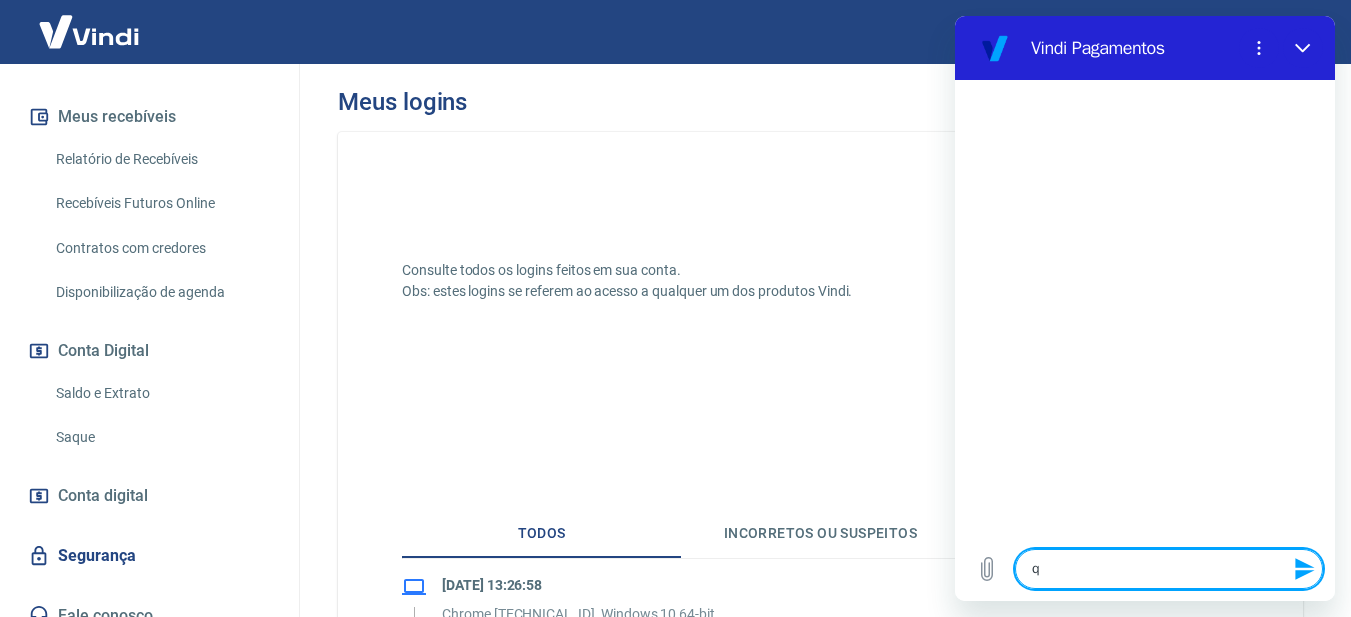 type on "qu" 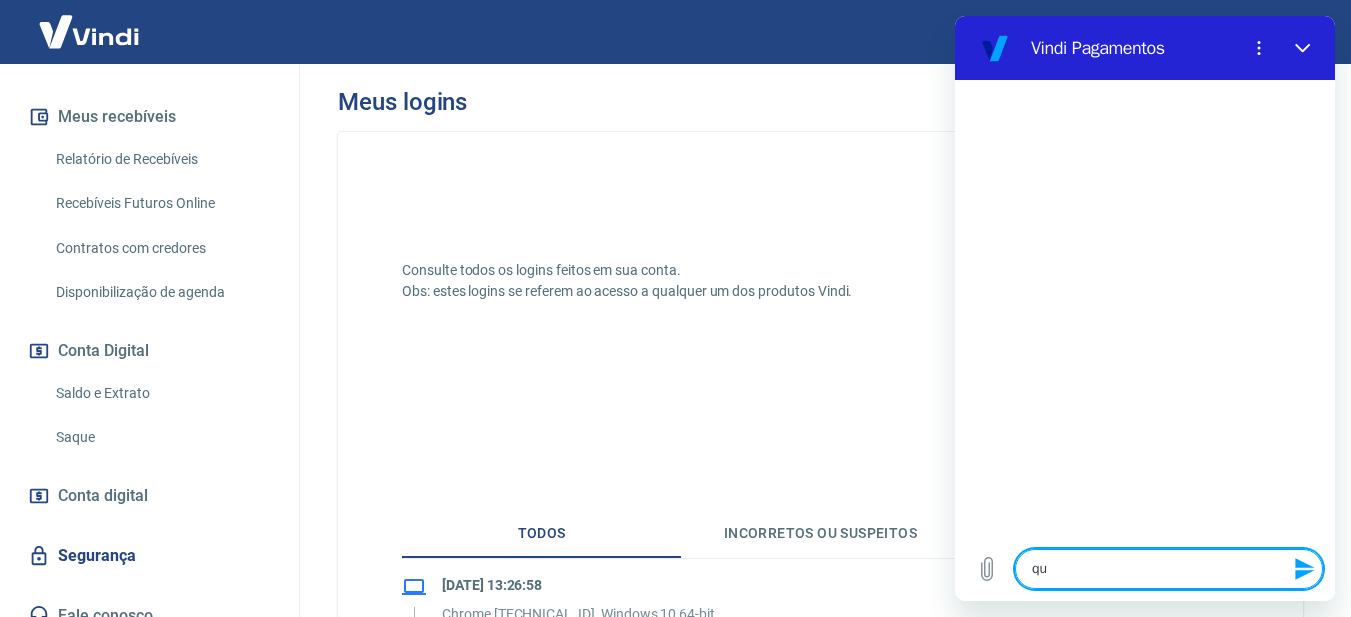 type on "qua" 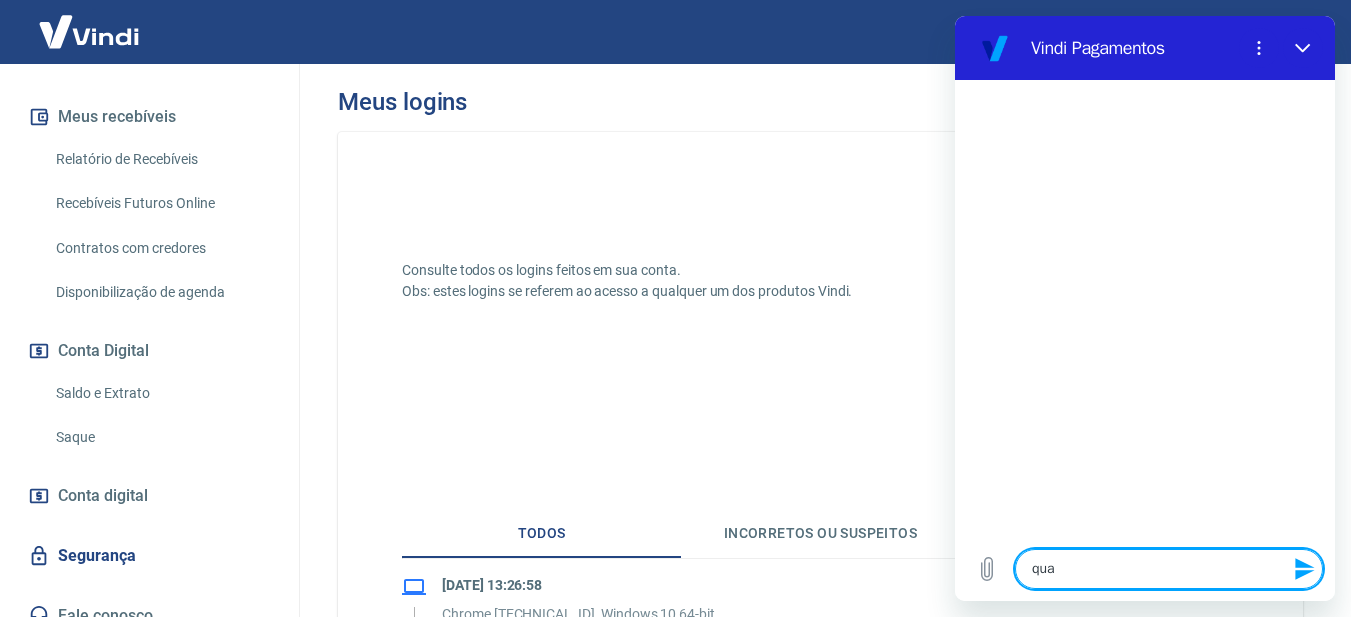 type on "qual" 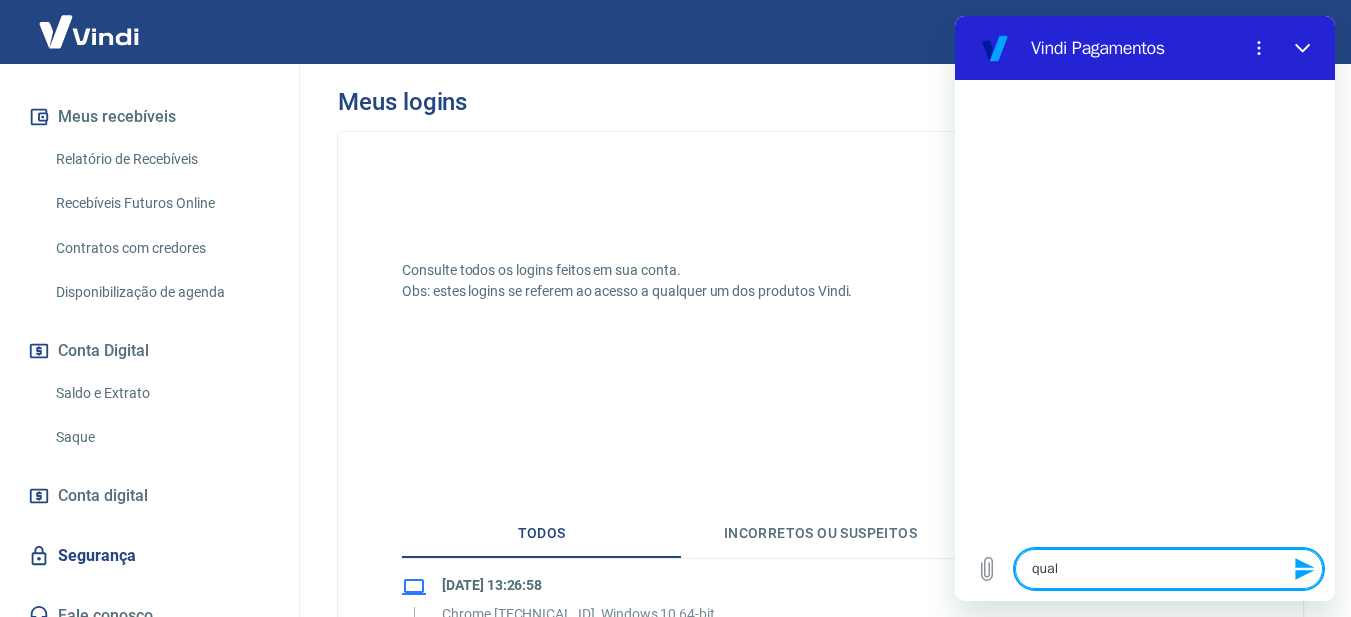 type on "qual" 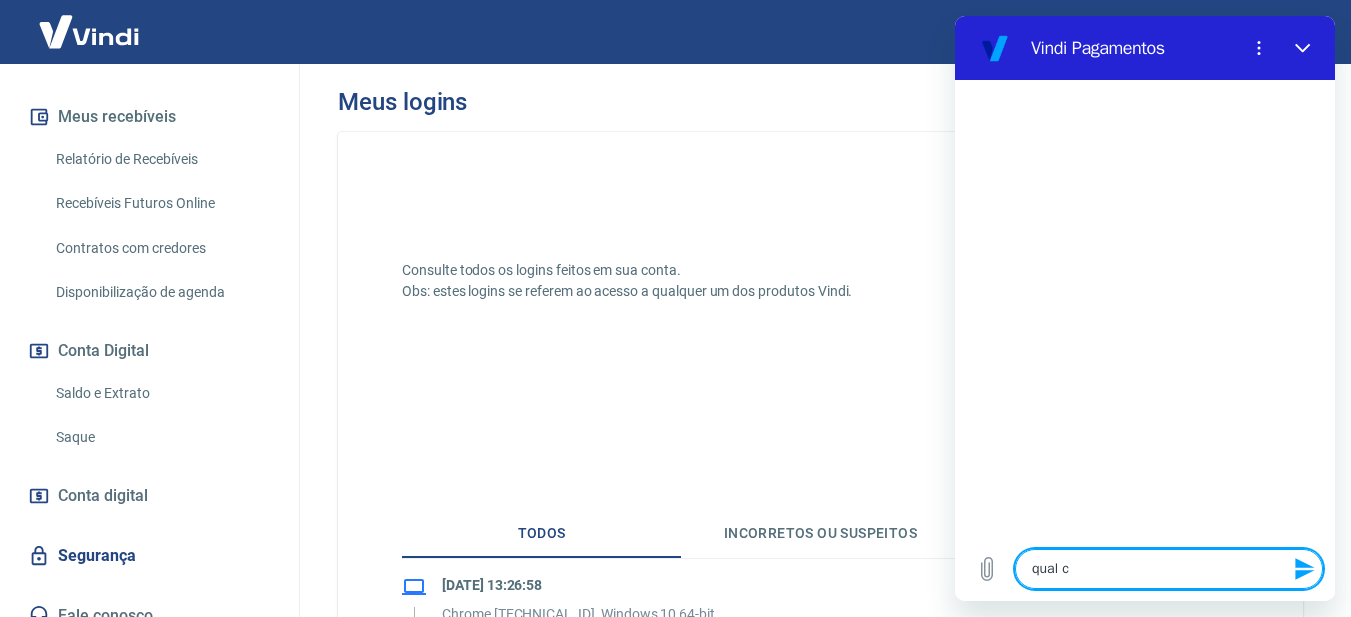 type on "qual co" 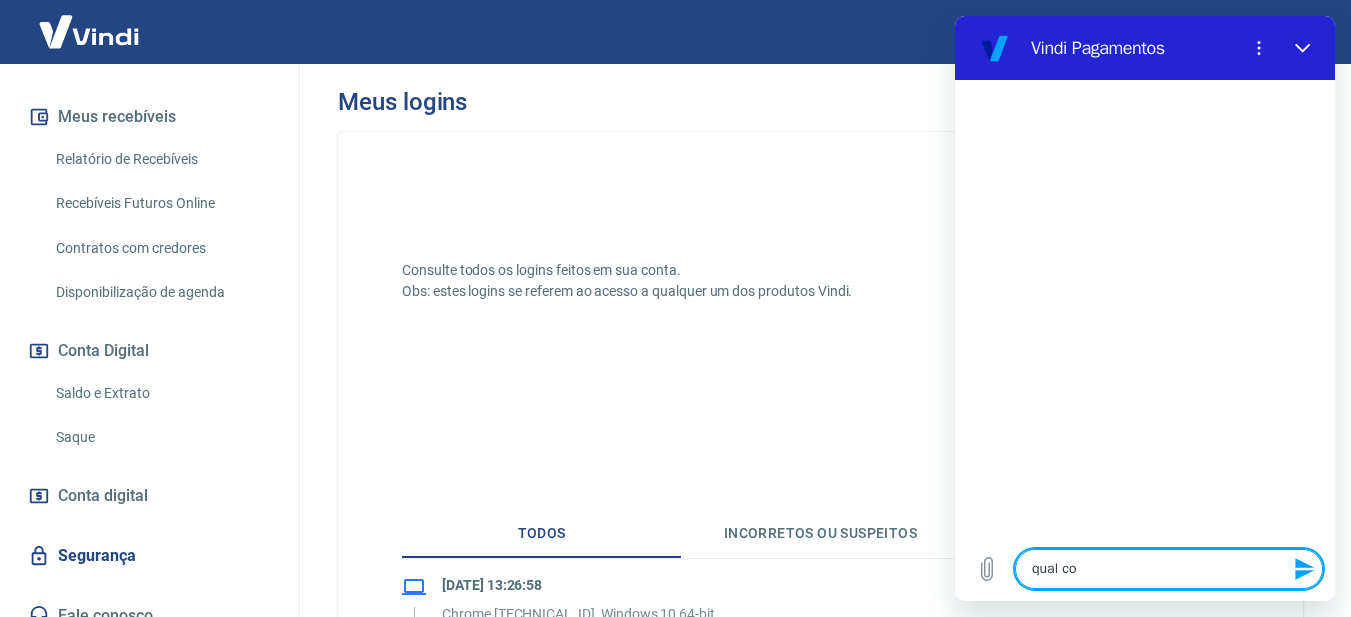 type on "qual con" 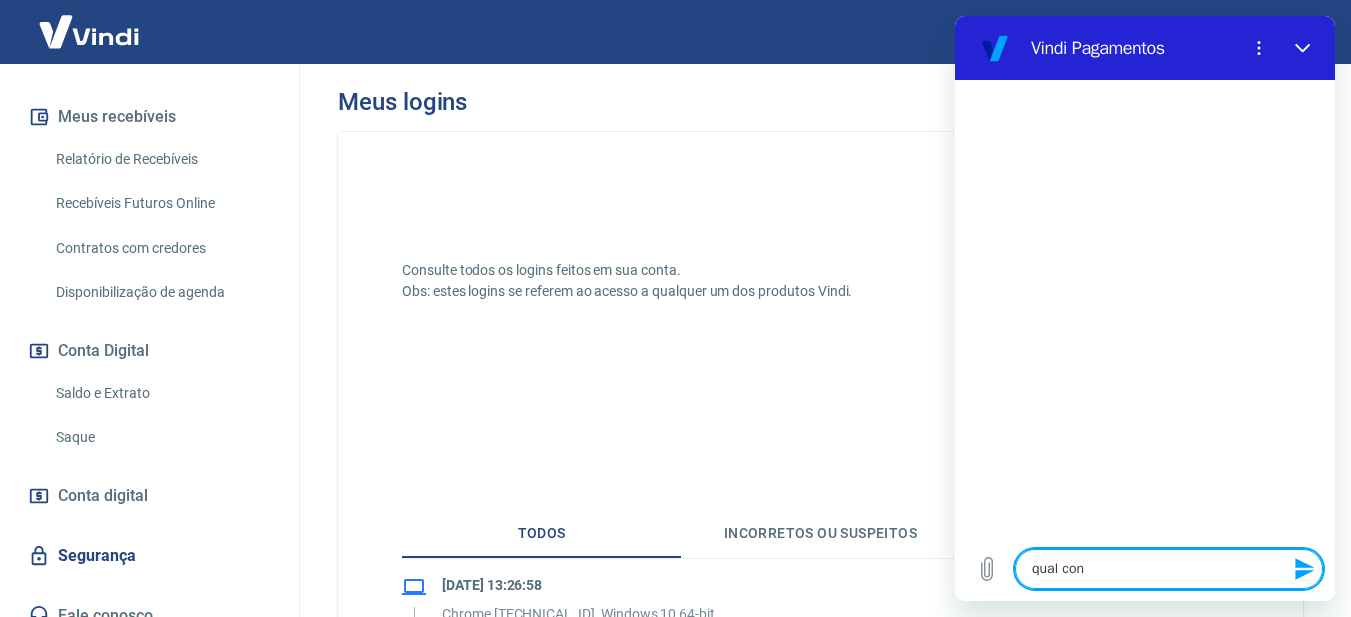 type on "qual cont" 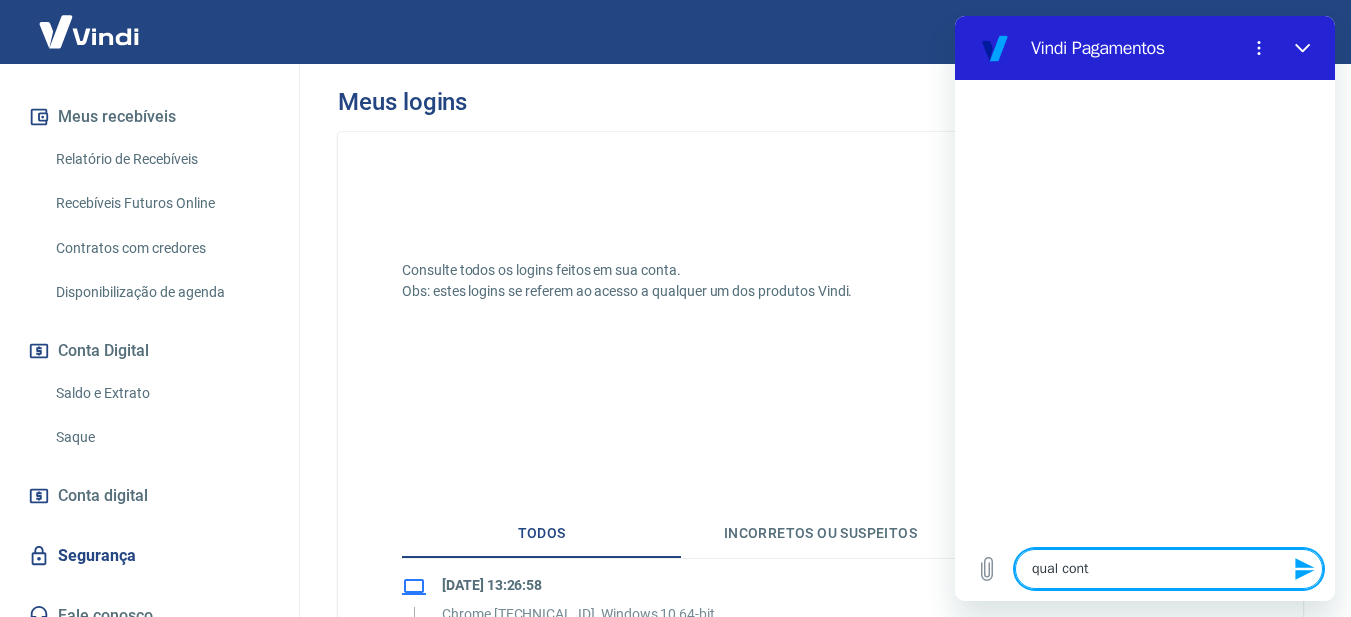 type on "qual conta" 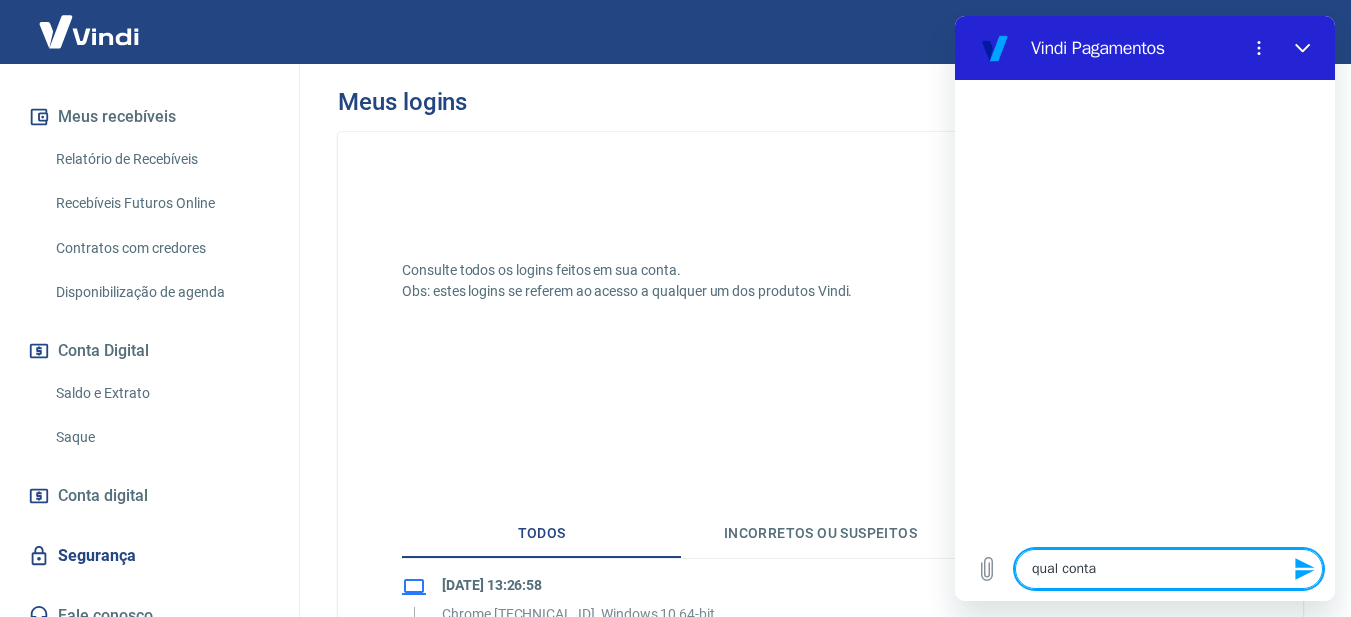 type on "qual conta" 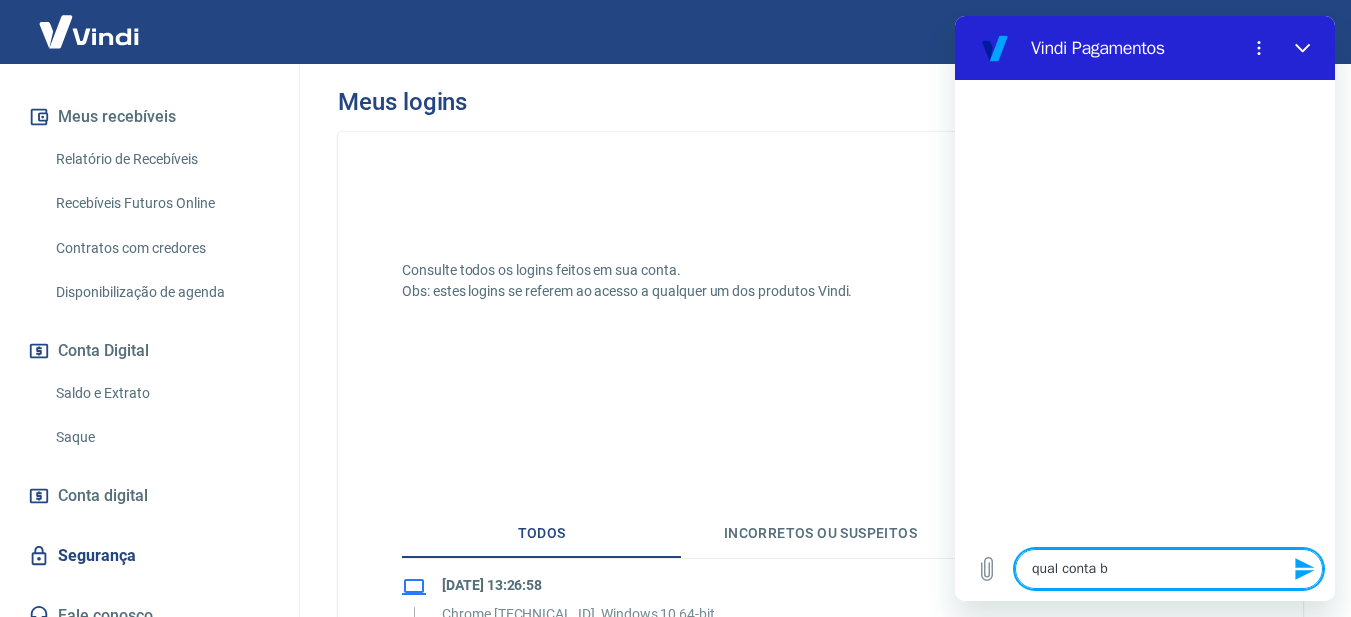 type on "qual conta ba" 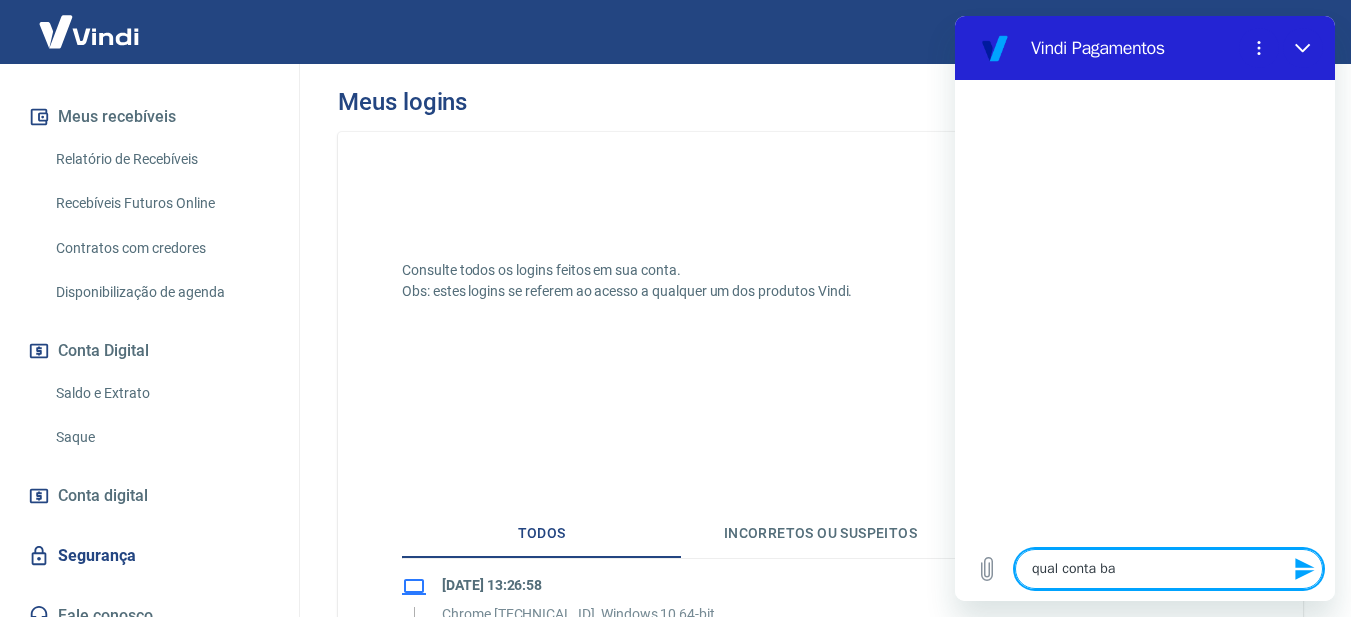 type on "qual conta ban" 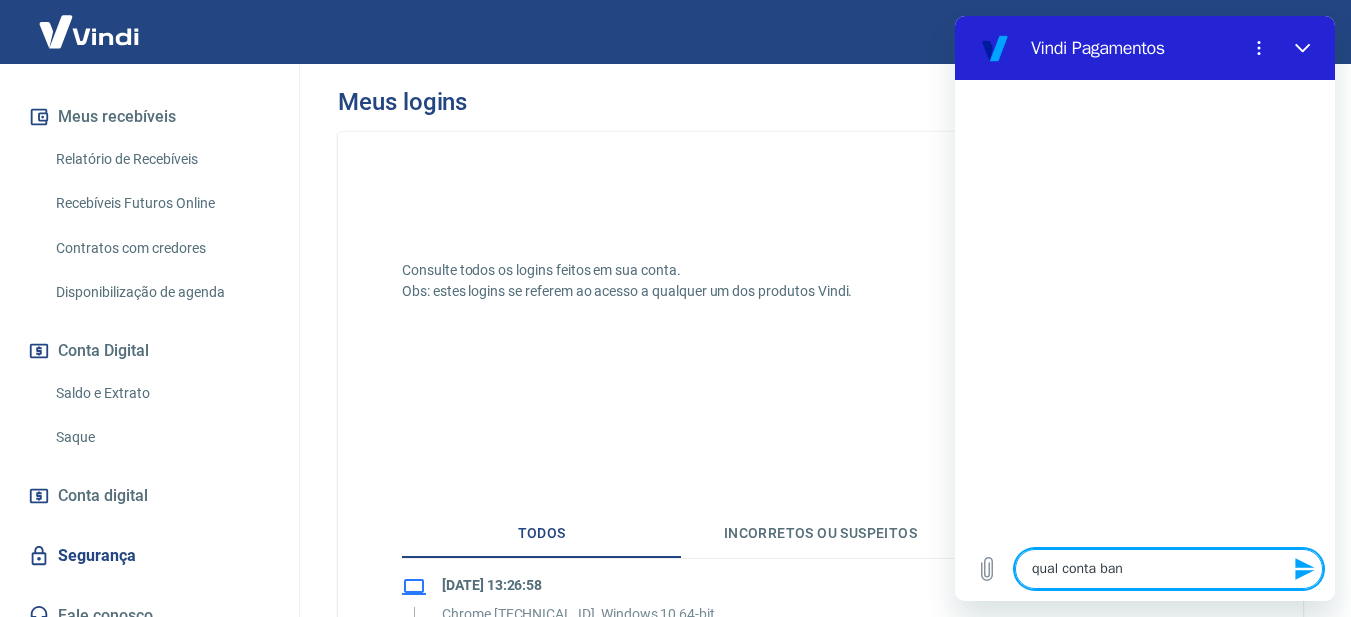 type on "qual conta banc" 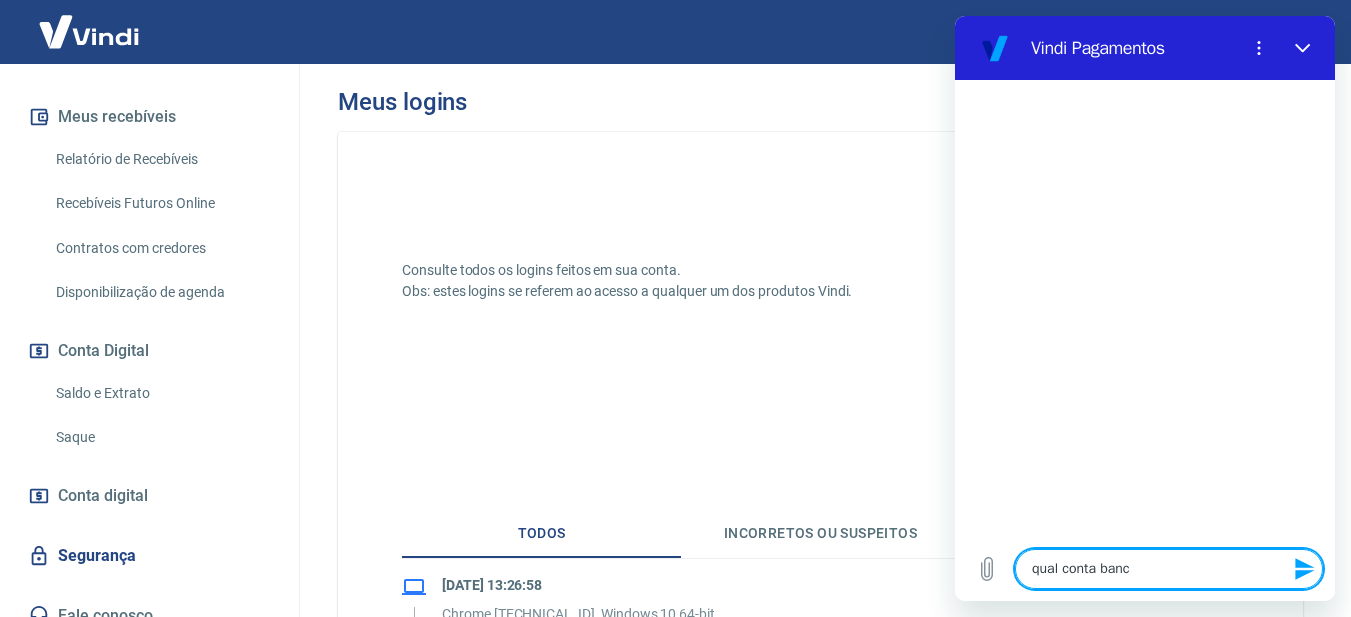 type on "qual conta banca" 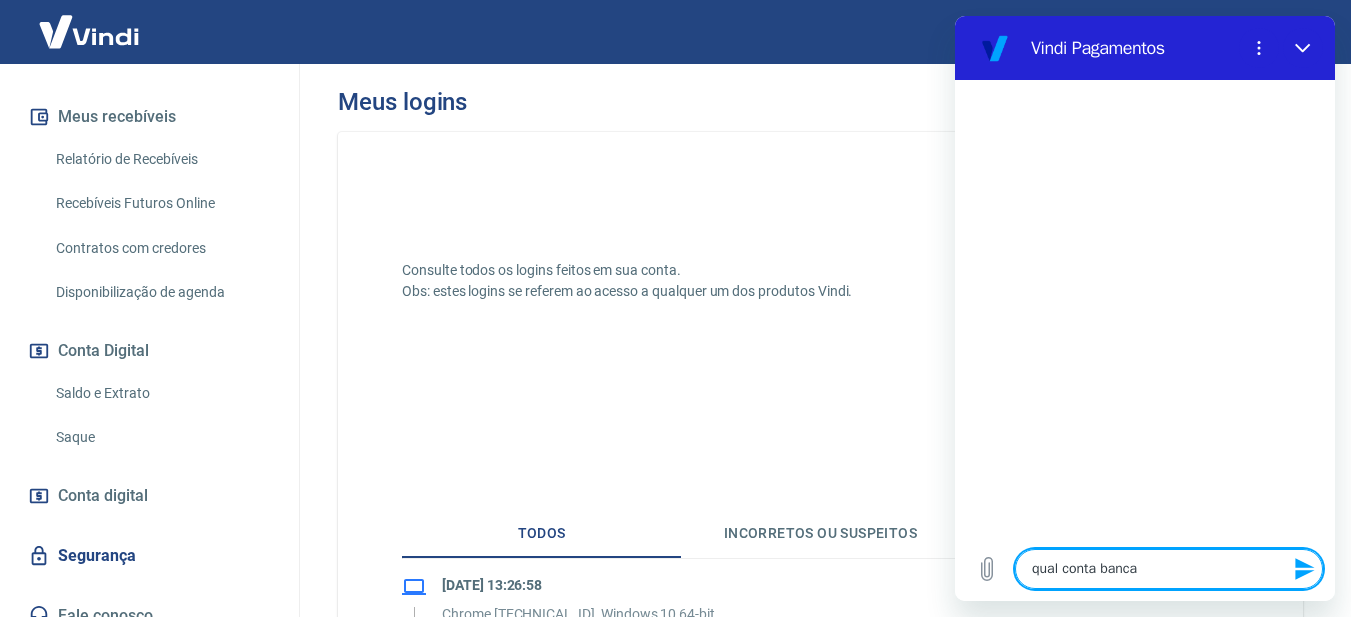 type on "qual conta bancar" 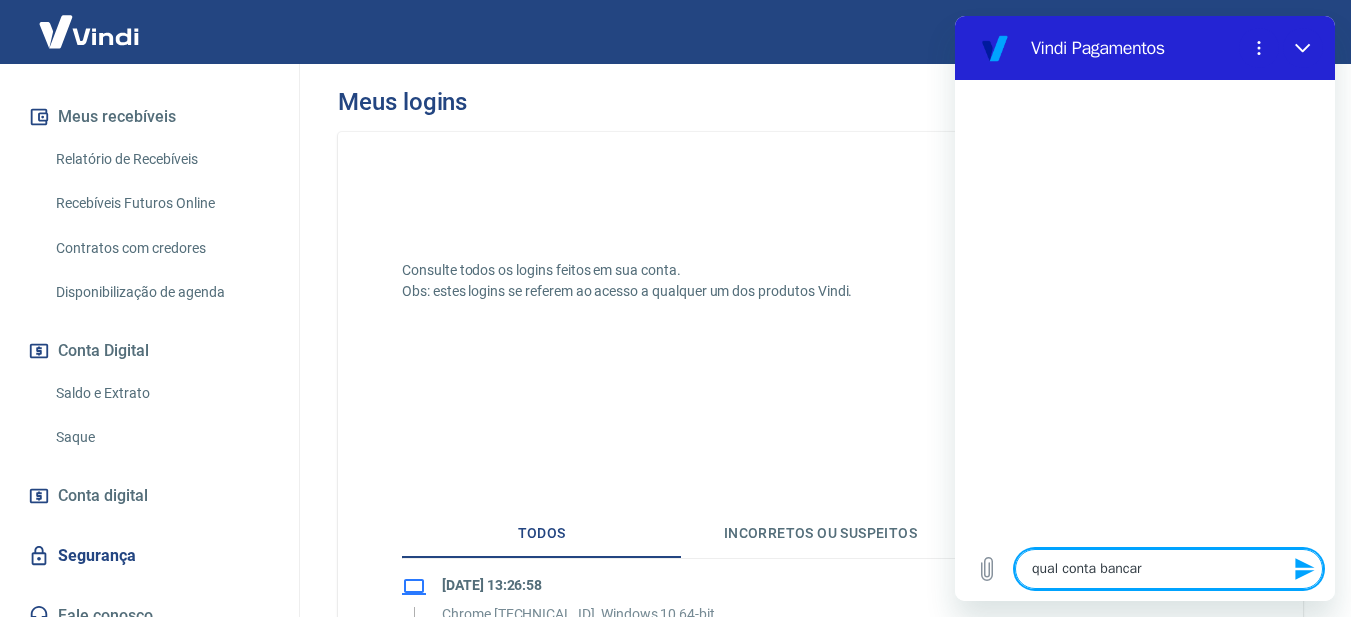 type on "qual conta bancari" 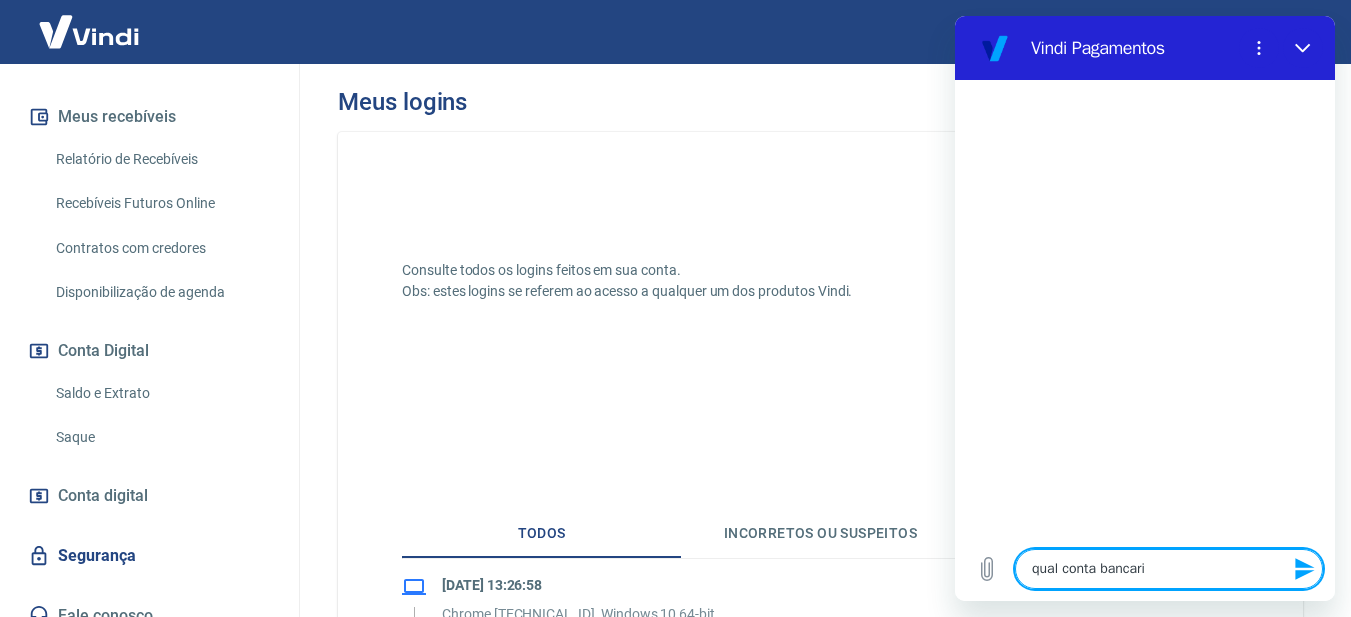 type on "qual conta bancaria" 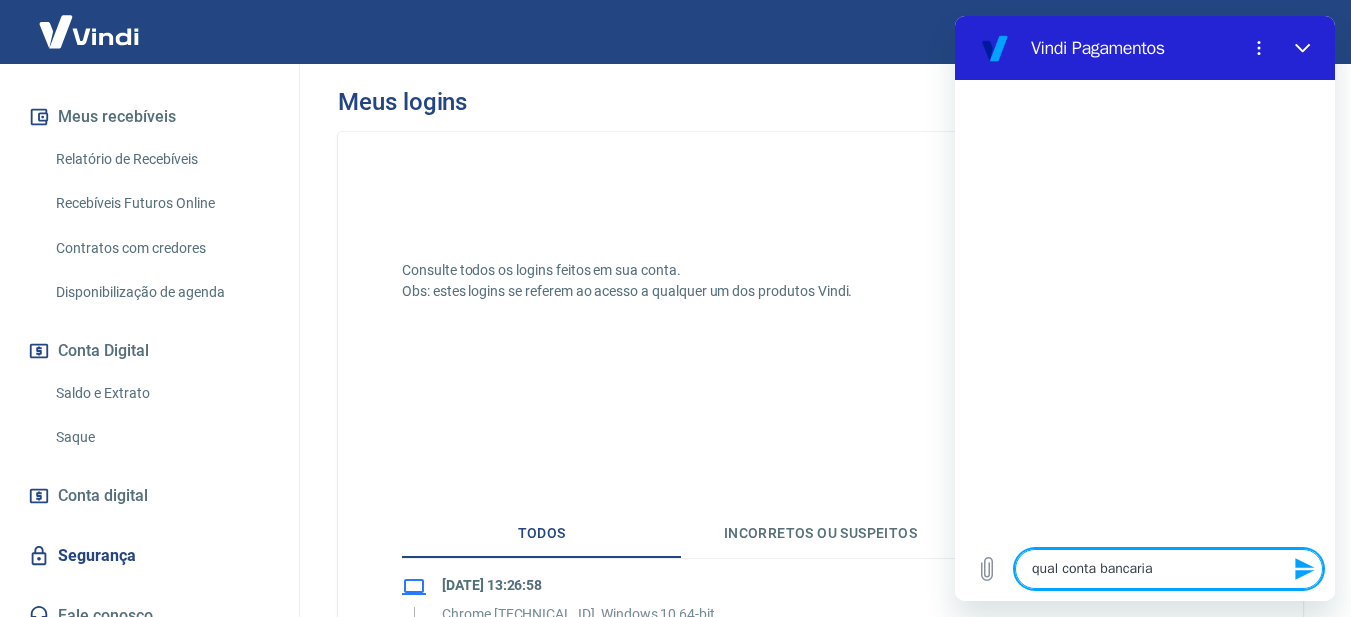 type on "qual conta bancaria" 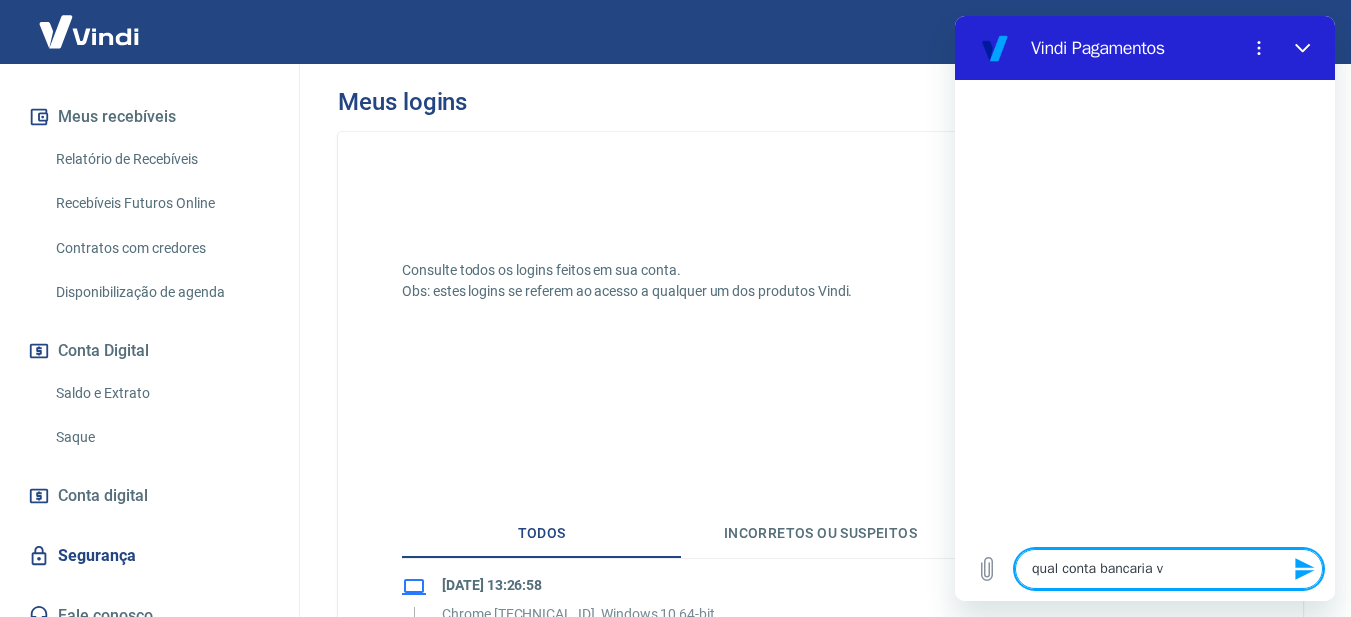 type on "qual conta bancaria vi" 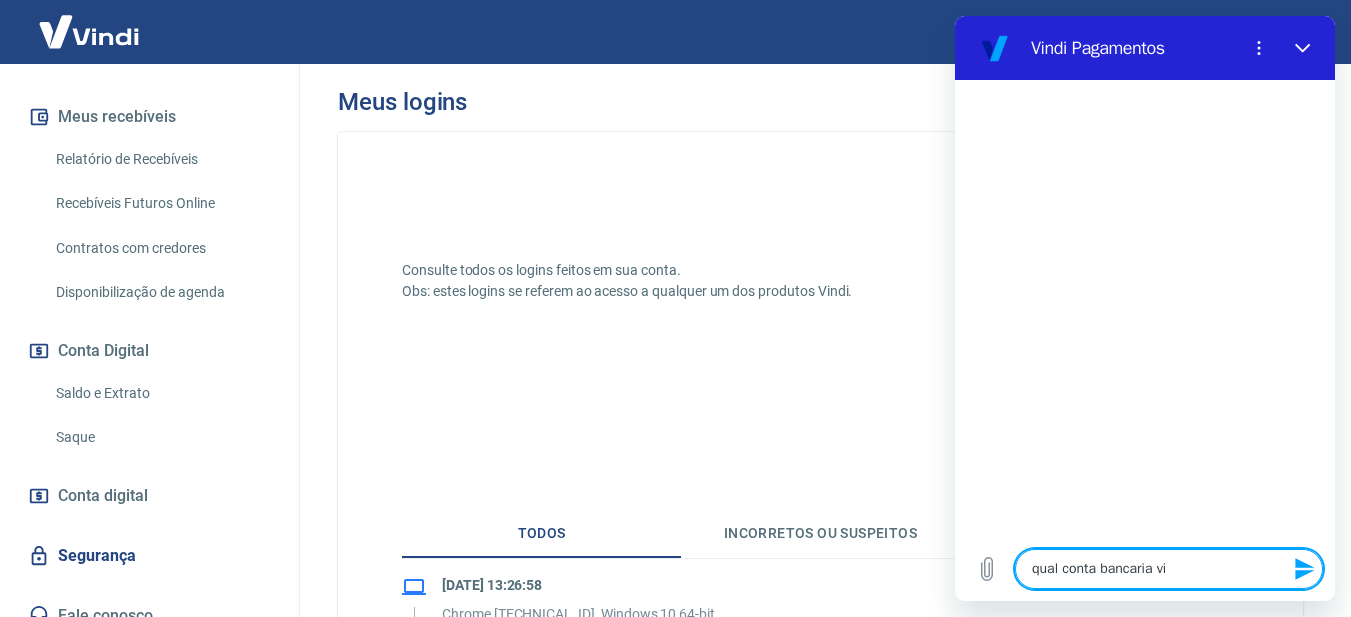 type on "qual conta bancaria vin" 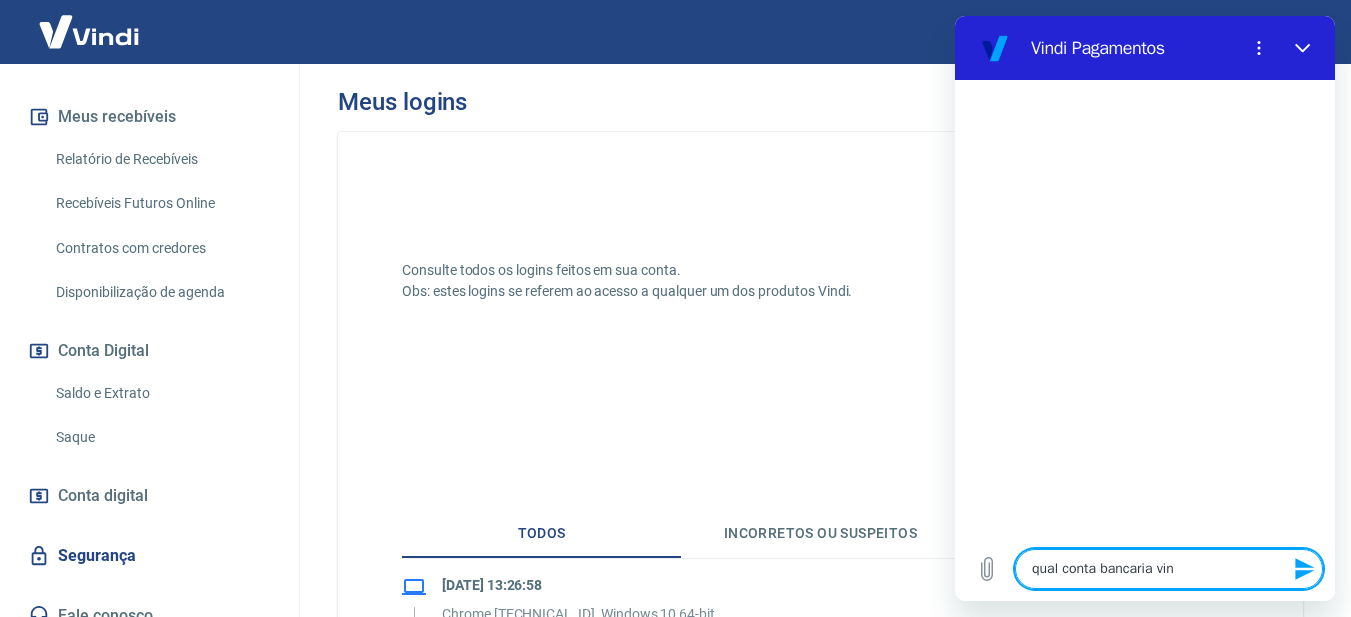 type on "qual conta bancaria vinc" 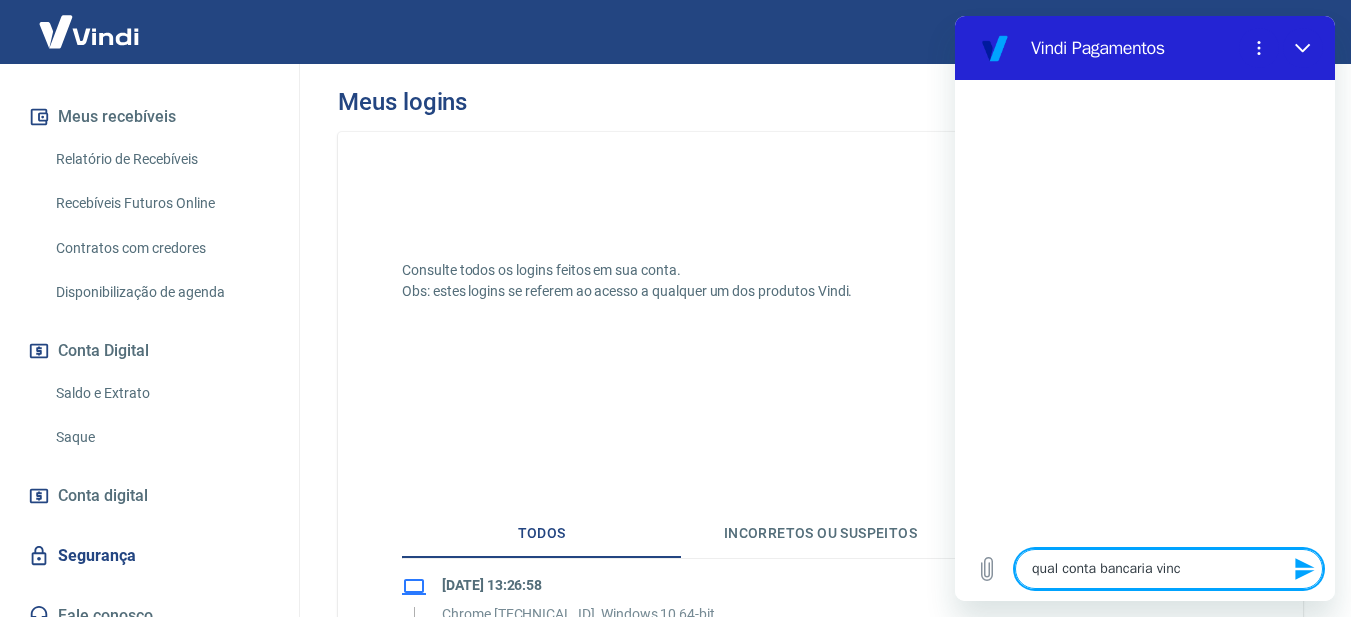 type on "qual conta bancaria vincu" 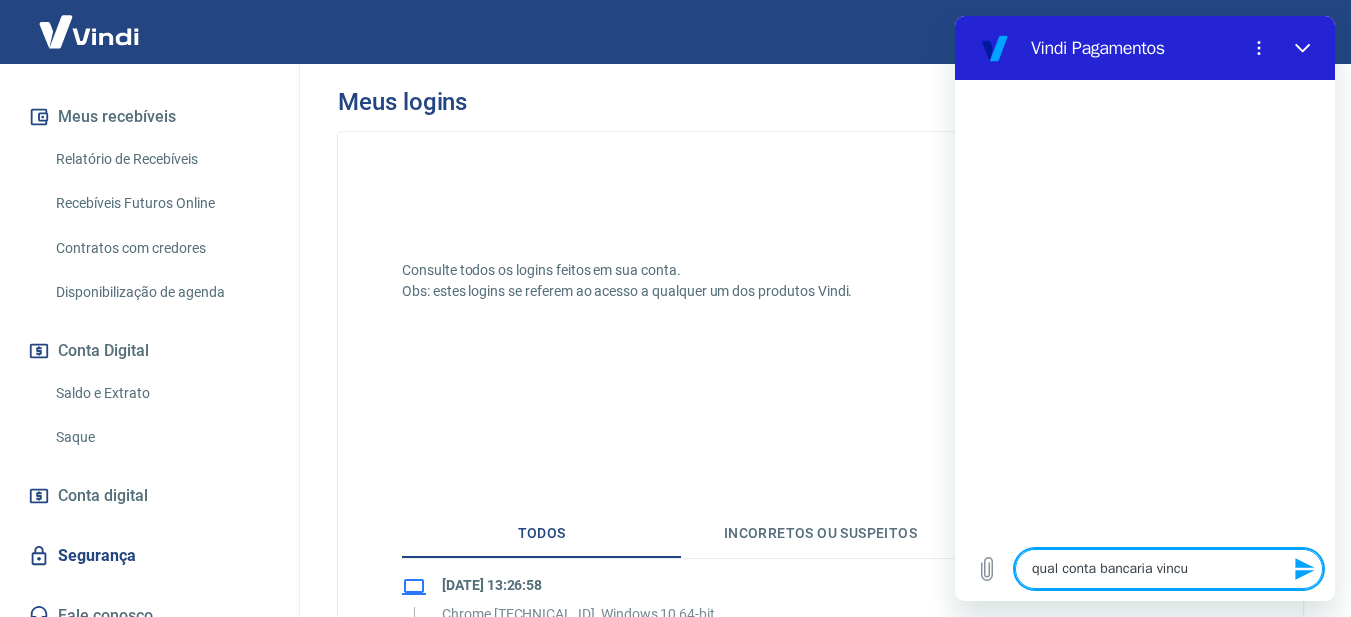 type on "qual conta bancaria vincul" 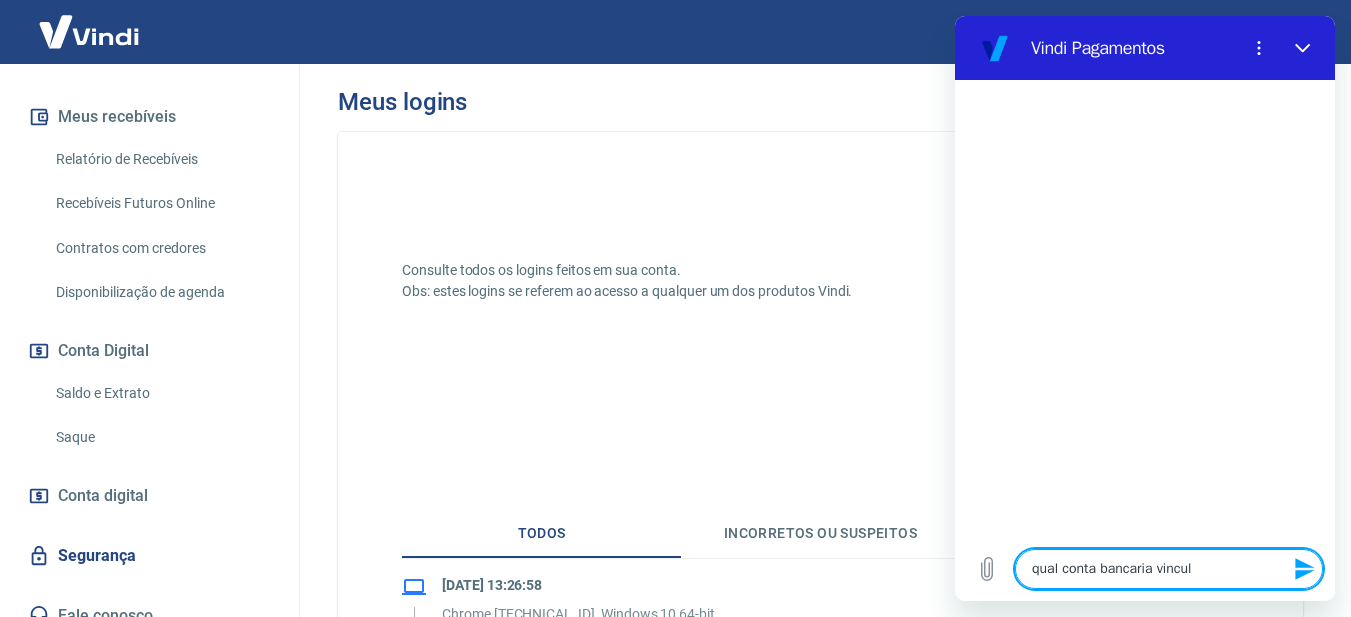 type on "qual conta bancaria vincula" 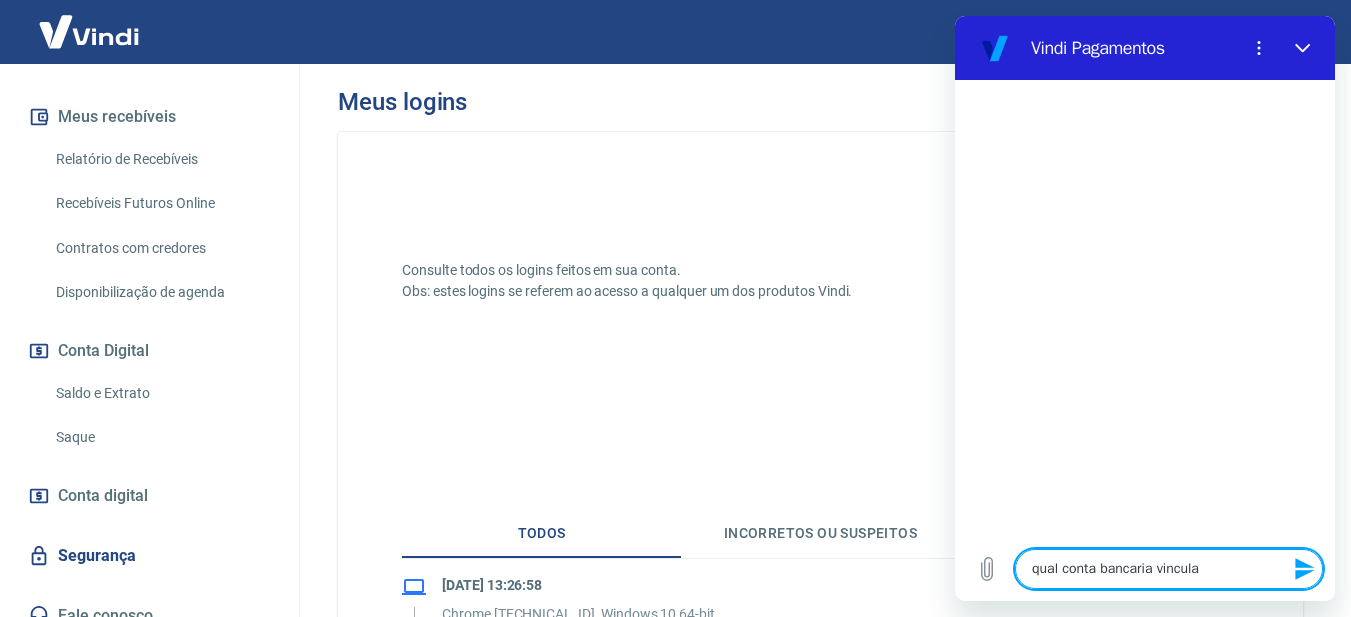 type on "qual conta bancaria vinculad" 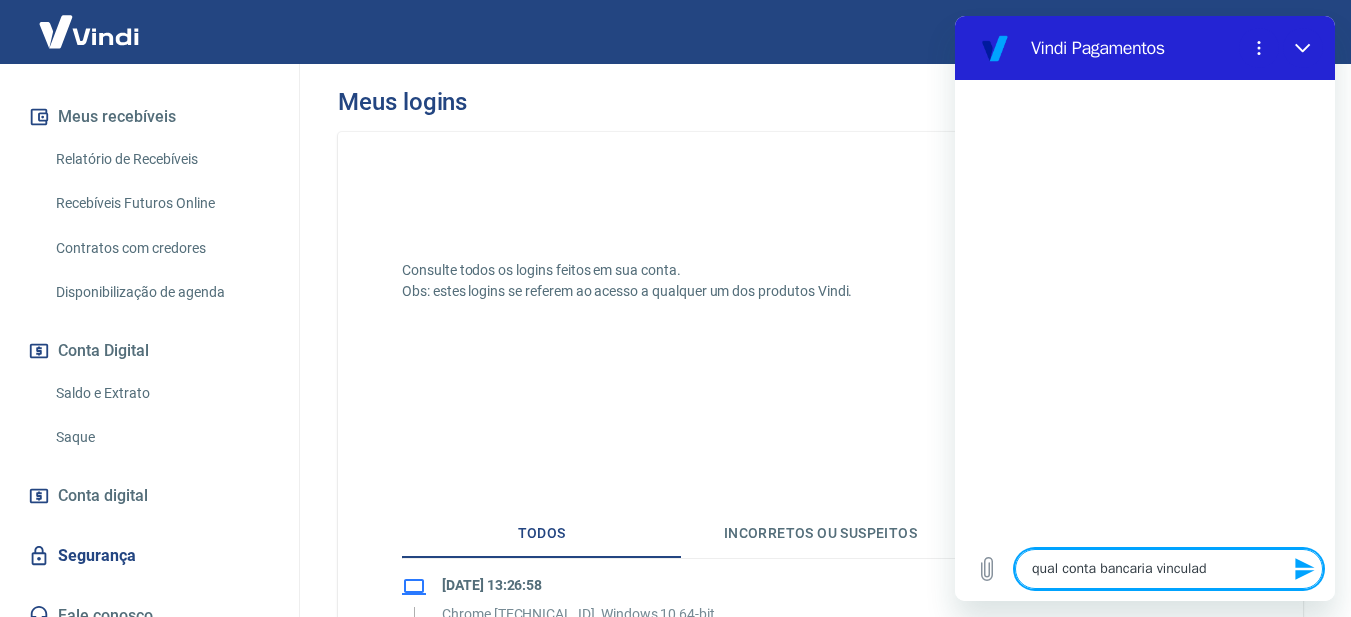 type on "qual conta bancaria vinculada" 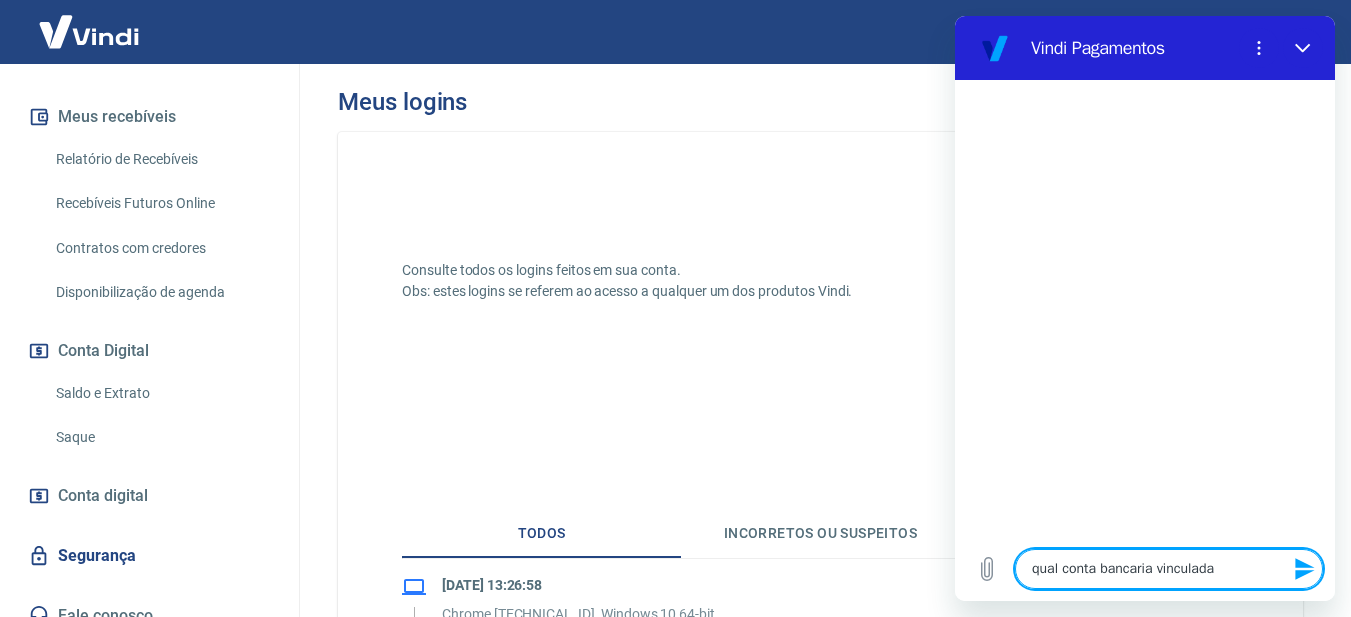 type on "qual conta bancaria vinculada" 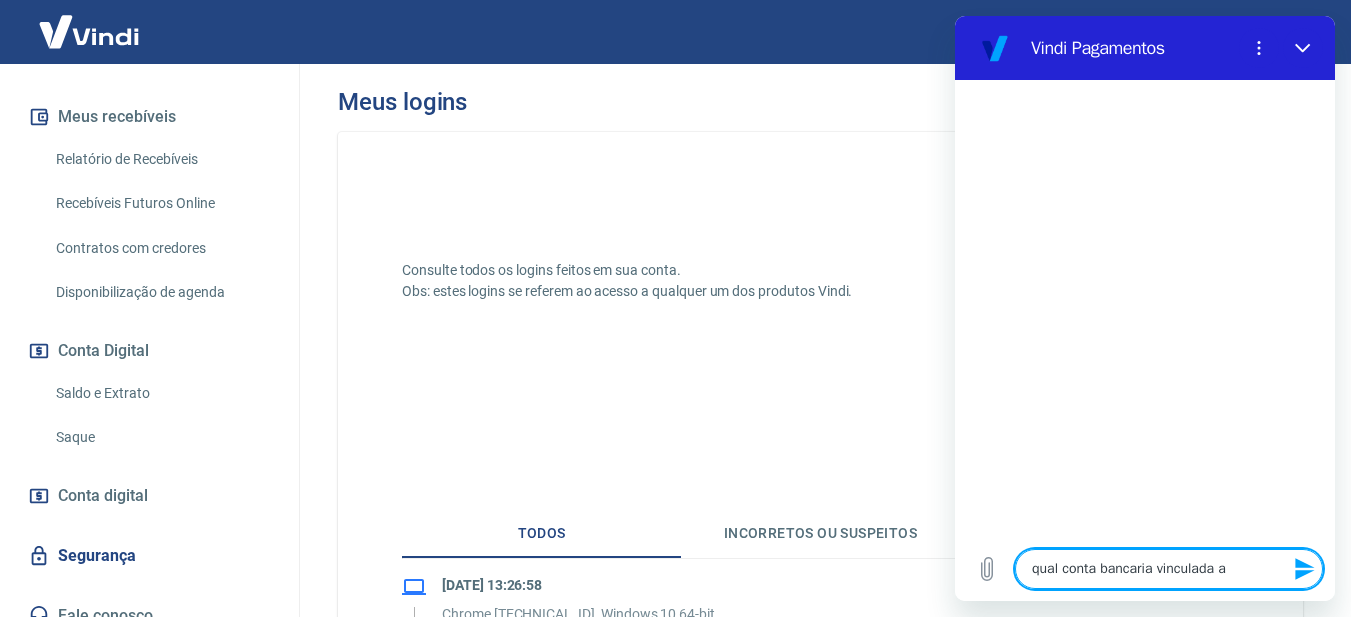 type on "qual conta bancaria vinculada a" 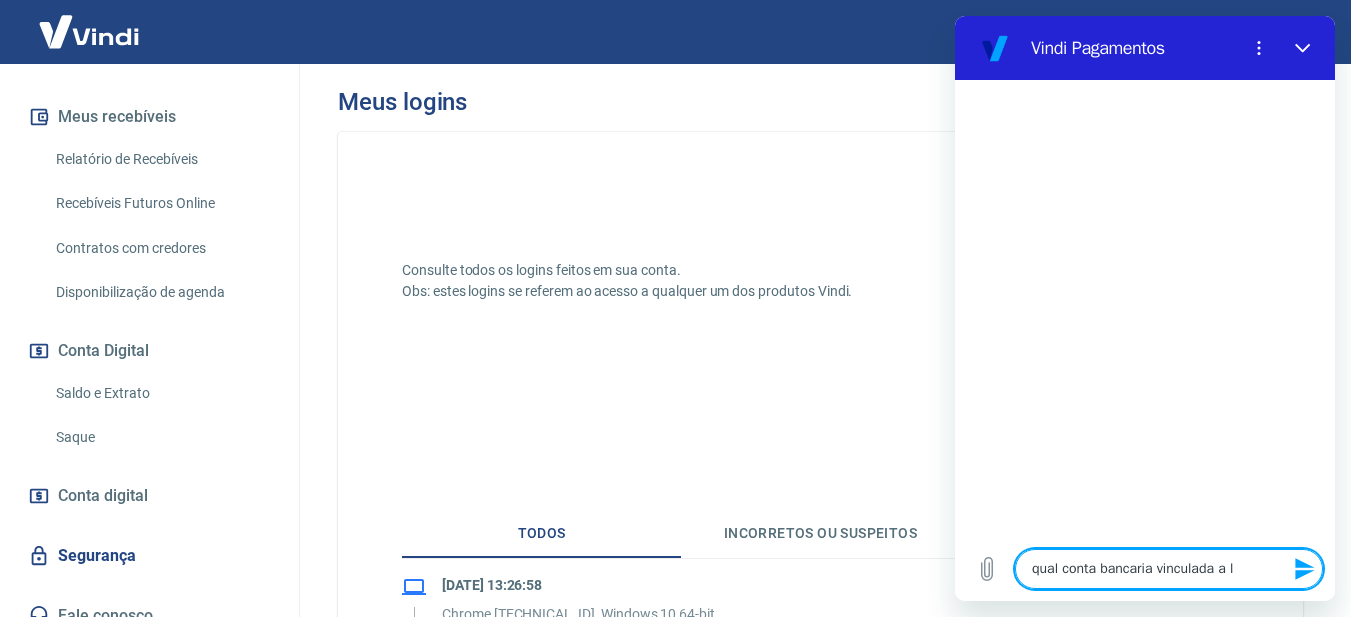 type on "qual conta bancaria vinculada a lo" 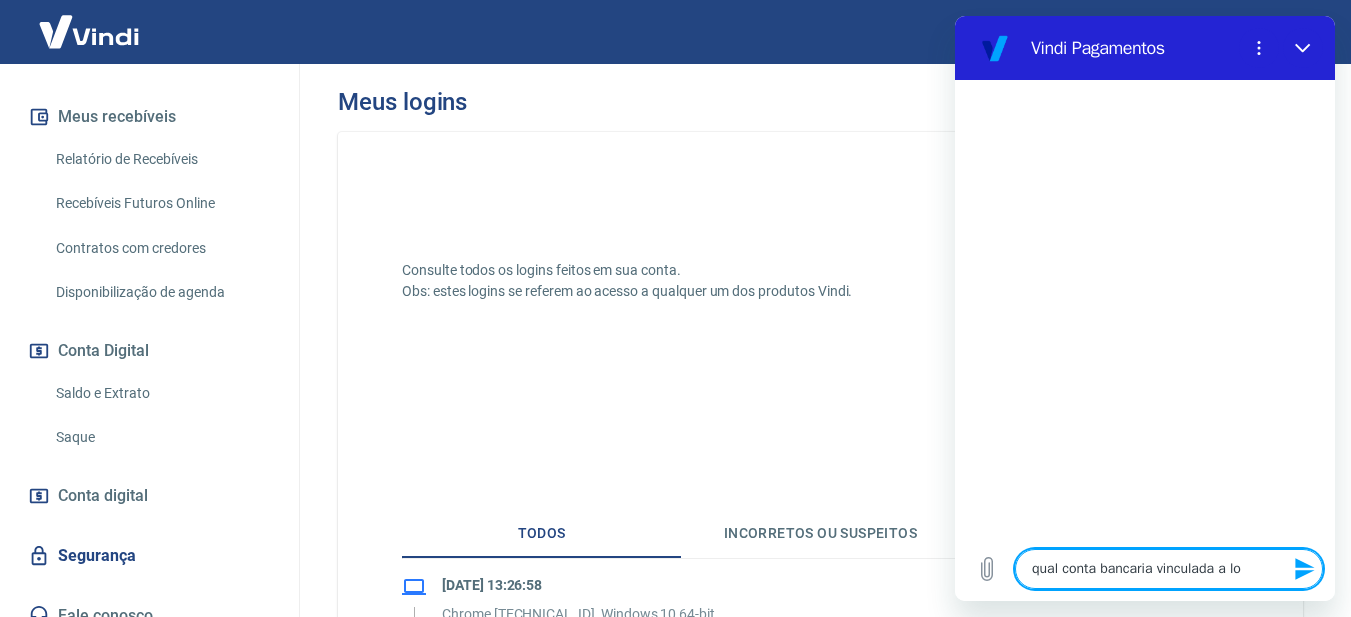 type on "qual conta bancaria vinculada a loj" 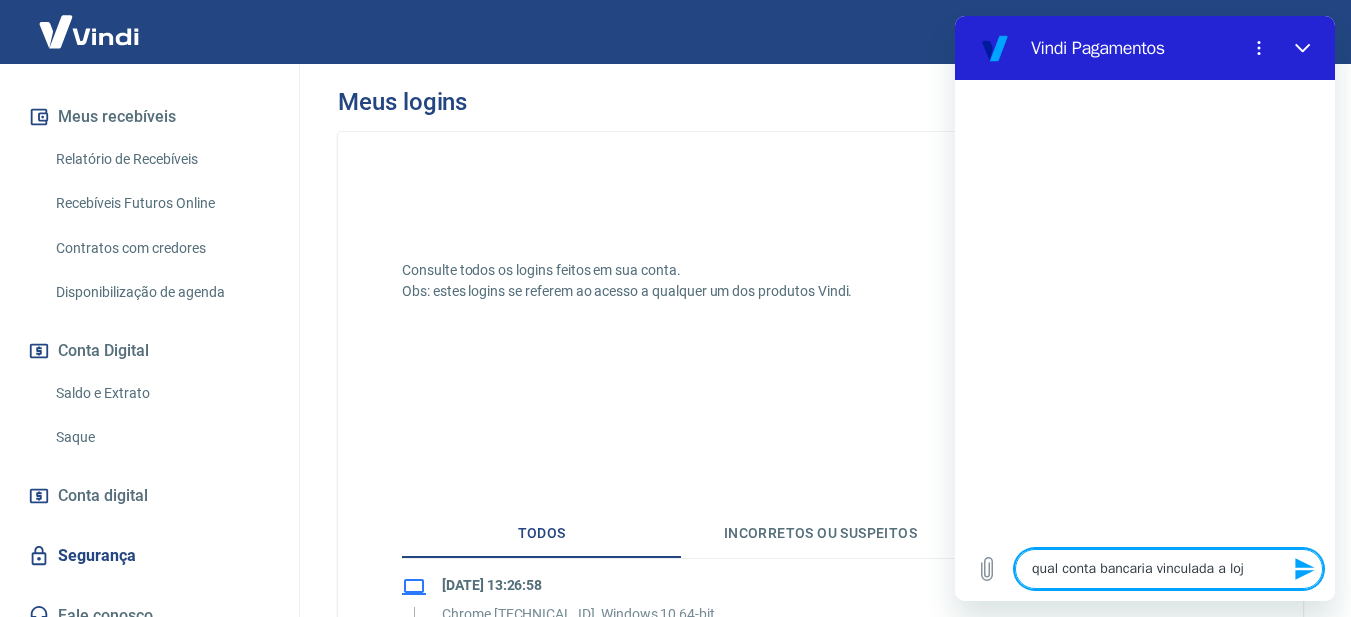 type on "qual conta bancaria vinculada a loja" 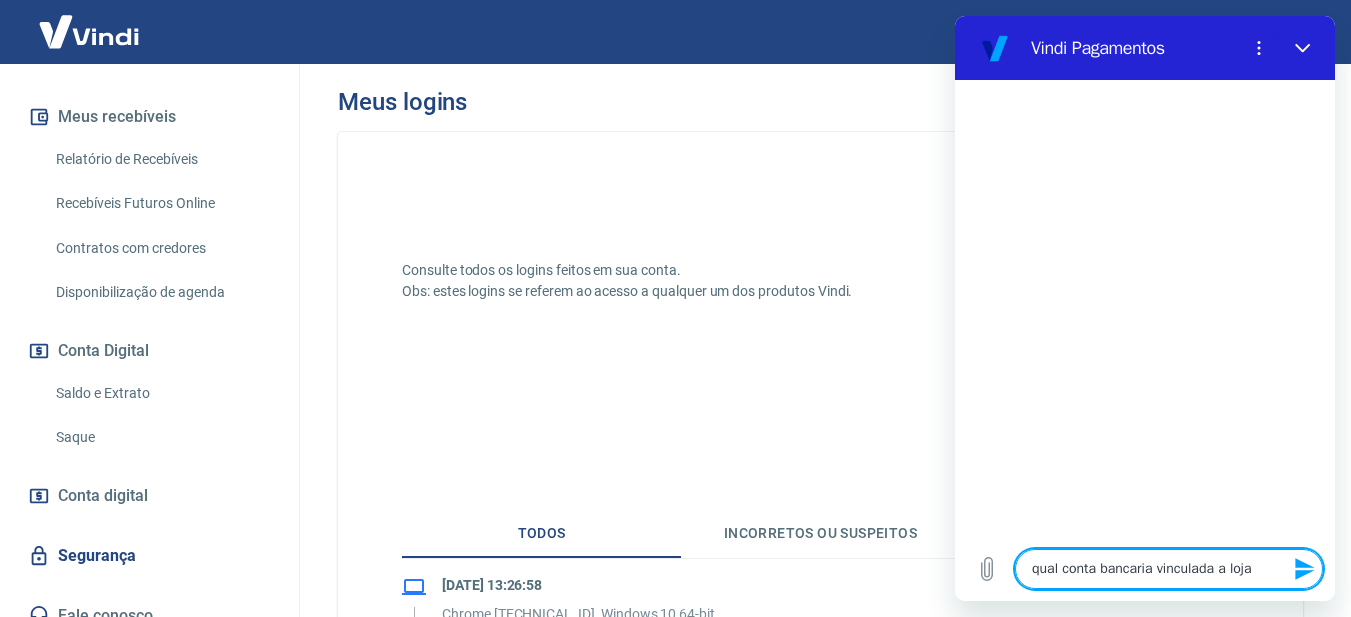 type 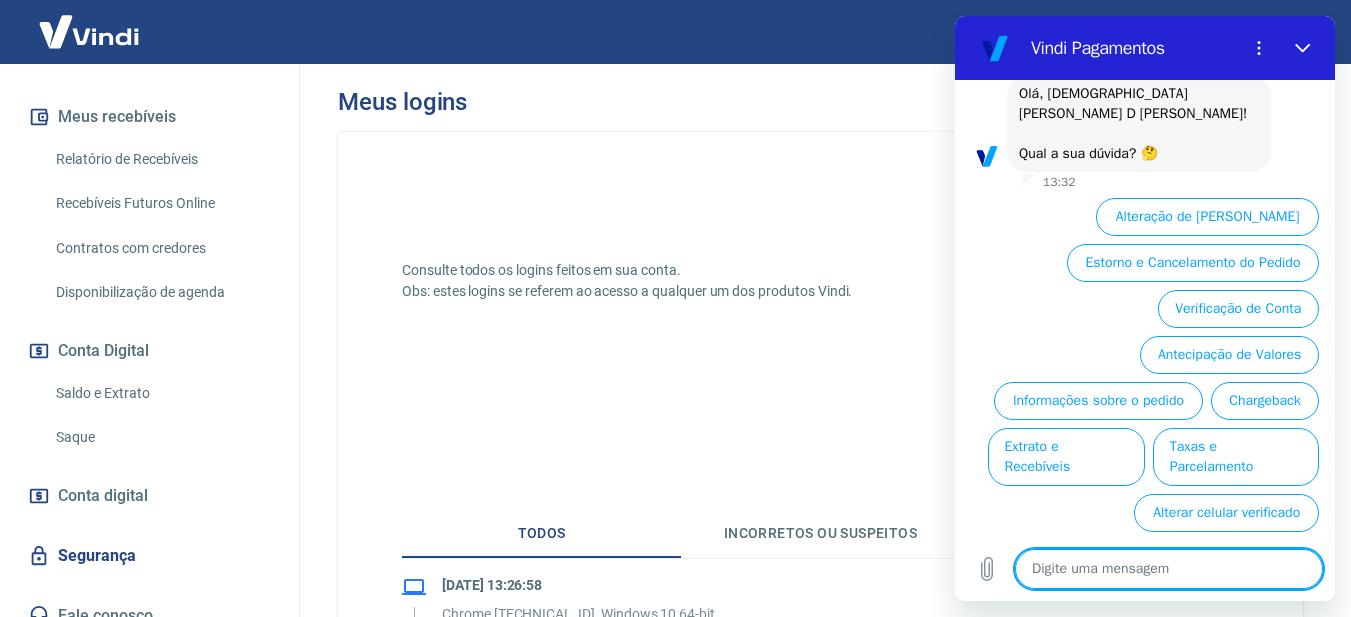 scroll, scrollTop: 136, scrollLeft: 0, axis: vertical 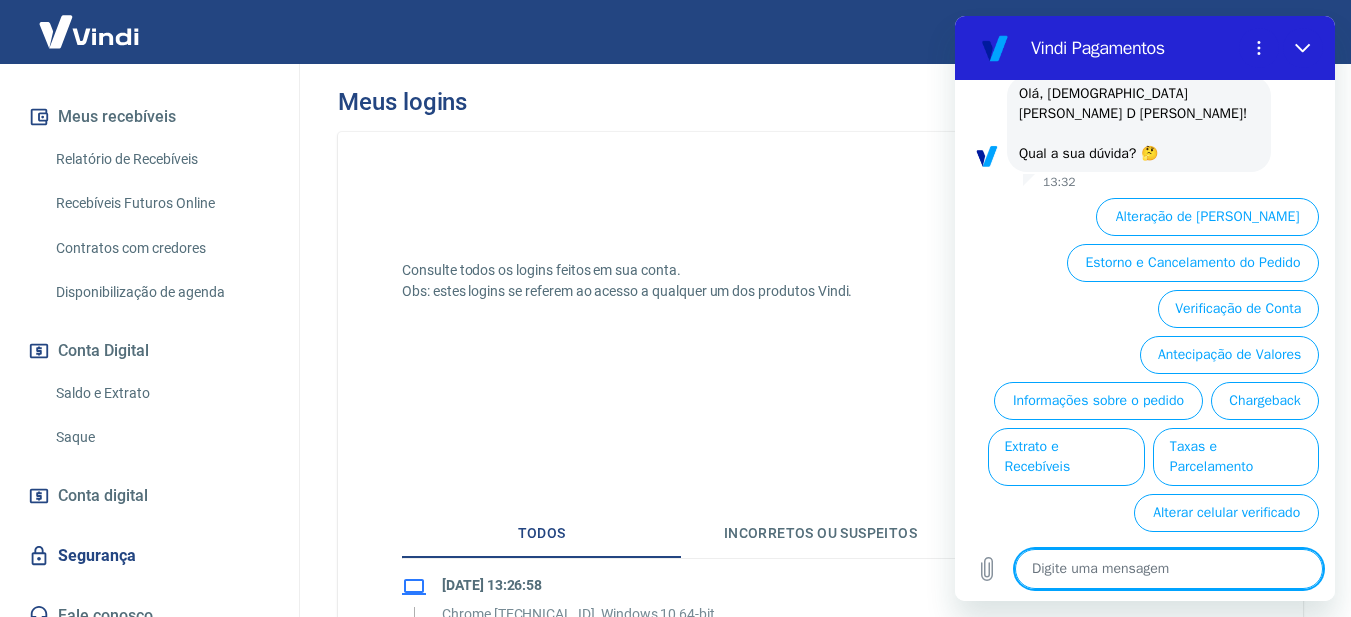 click on "Consulte todos os logins feitos em sua conta. Obs: estes logins se referem ao acesso a qualquer um dos produtos Vindi. Todos Incorretos ou suspeitos Por dispositivo [DATE] 13:26:58 Chrome [TECHNICAL_ID], Windows 10 64-bit [DATE] 13:26:24 Chrome [TECHNICAL_ID], Windows 10 64-bit [DATE] 15:56:26 Chrome [TECHNICAL_ID], Windows 10 64-bit [DATE] 15:55:27 Chrome [TECHNICAL_ID], Windows 10 64-bit [DATE] 08:55:07 Chrome [TECHNICAL_ID], Windows 10 64-bit [DATE] 09:50:05 Chrome [TECHNICAL_ID], Windows 10 64-bit [DATE] 09:49:47 Chrome [TECHNICAL_ID], Windows 10 64-bit [DATE] 14:34:48 Chrome [TECHNICAL_ID], Windows 10 64-bit [DATE] 14:34:30 Chrome [TECHNICAL_ID], Windows 10 64-bit [DATE] 08:30:43 Chrome [TECHNICAL_ID], Windows 10 64-bit [DATE] 08:30:14 Chrome [TECHNICAL_ID], Windows 10 64-bit [DATE] 07:59:27 Chrome [TECHNICAL_ID], Windows 10 64-bit [DATE] 07:58:51 Chrome [TECHNICAL_ID], Windows 10 64-bit [DATE] 13:57:25 Chrome [TECHNICAL_ID], Windows 10 64-bit [DATE] 13:55:24 Chrome [TECHNICAL_ID], Windows 10 64-bit [DATE] 13:55:02" at bounding box center (820, 1244) 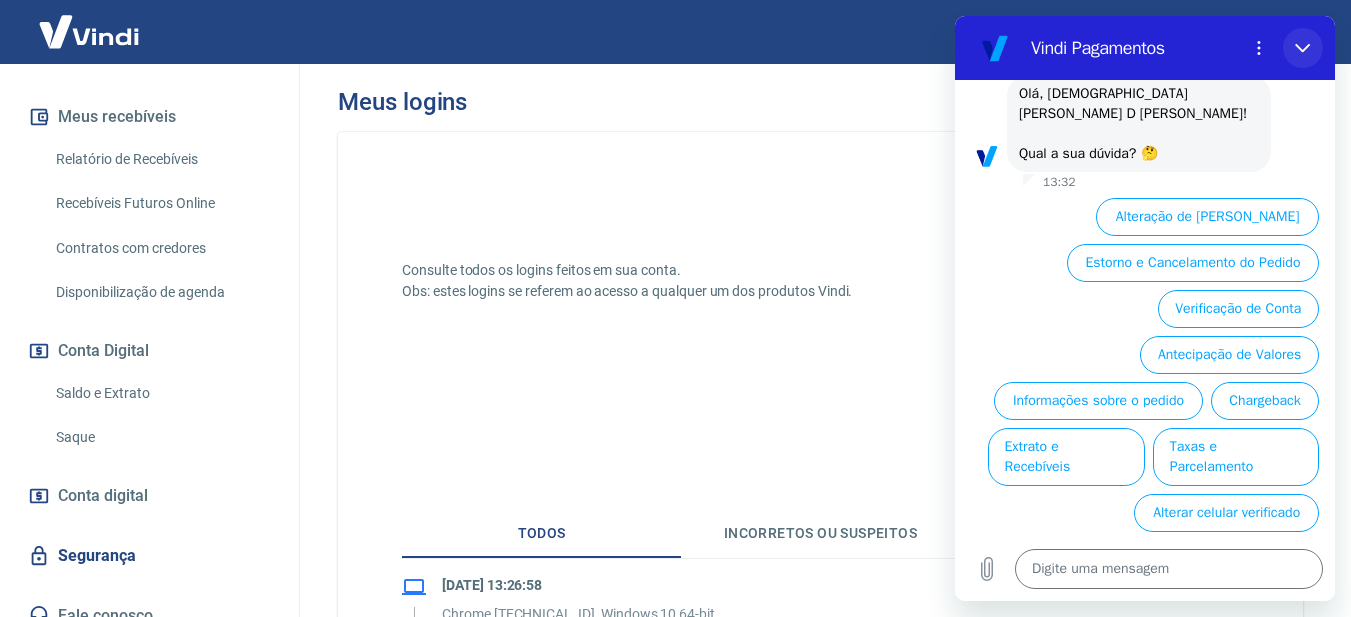 click at bounding box center [1303, 48] 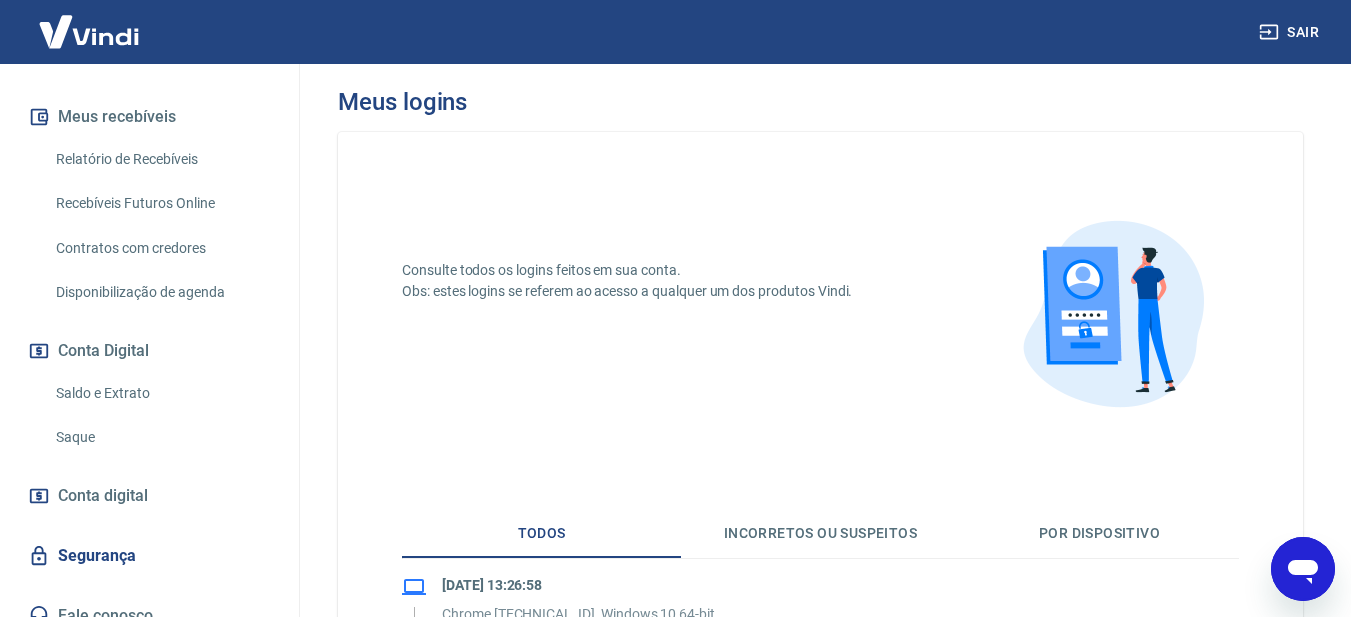 type on "x" 